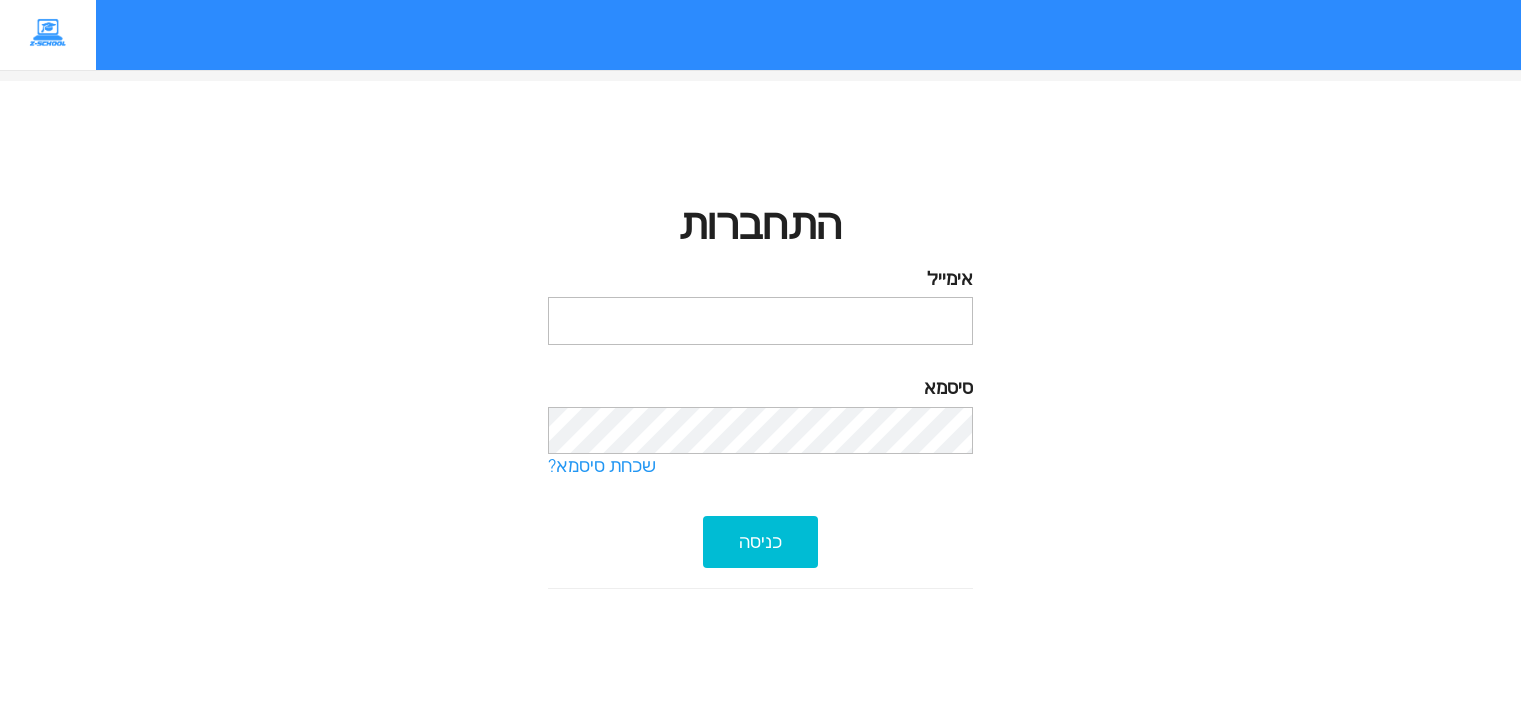 scroll, scrollTop: 0, scrollLeft: 0, axis: both 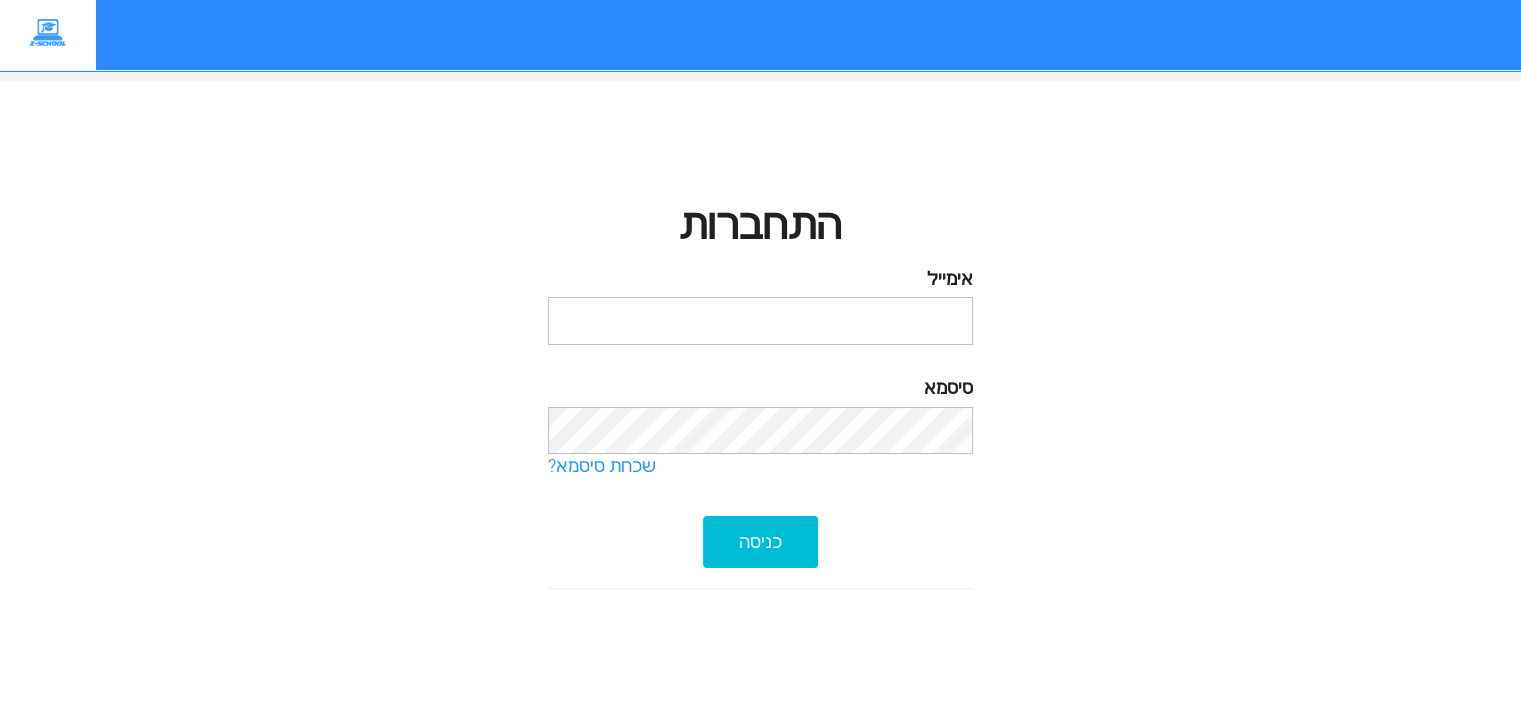 click at bounding box center [760, 321] 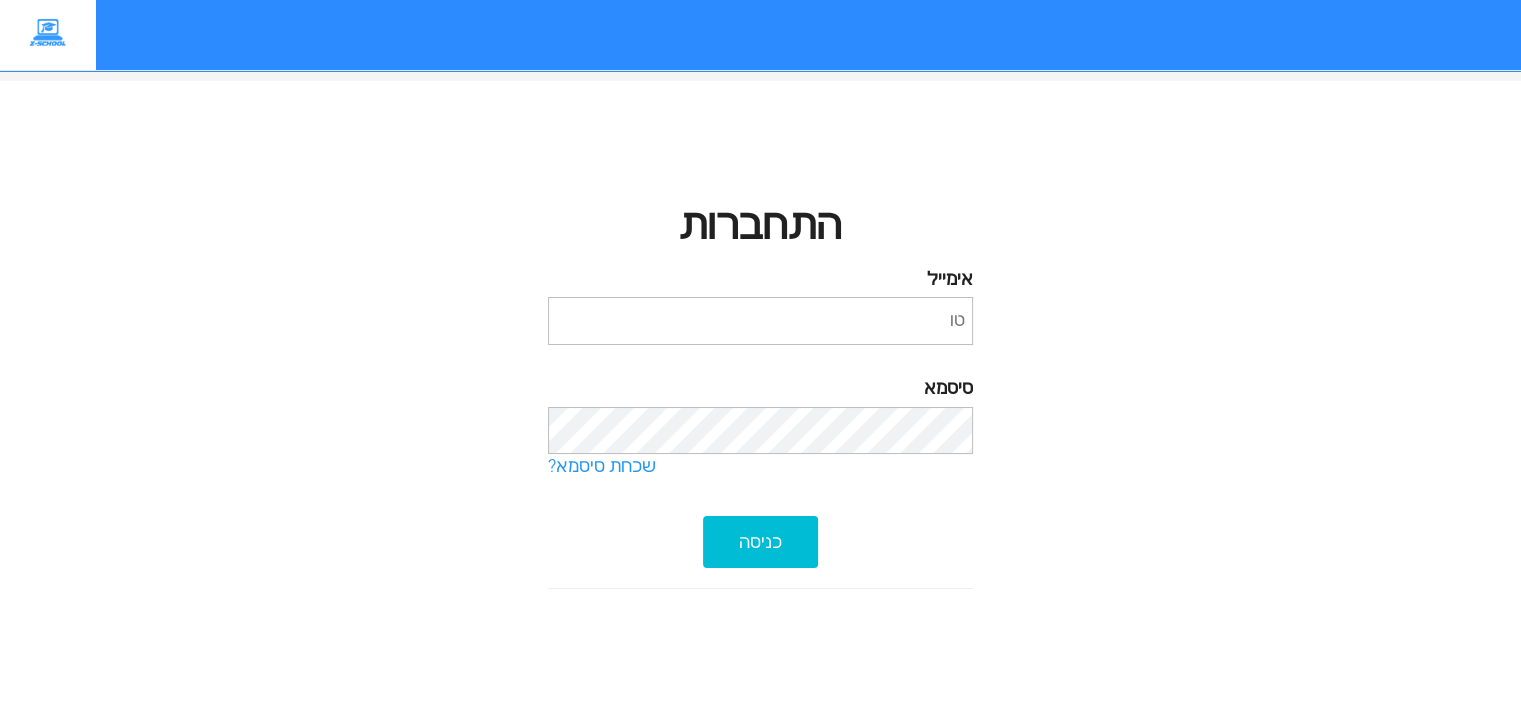 type on "ט" 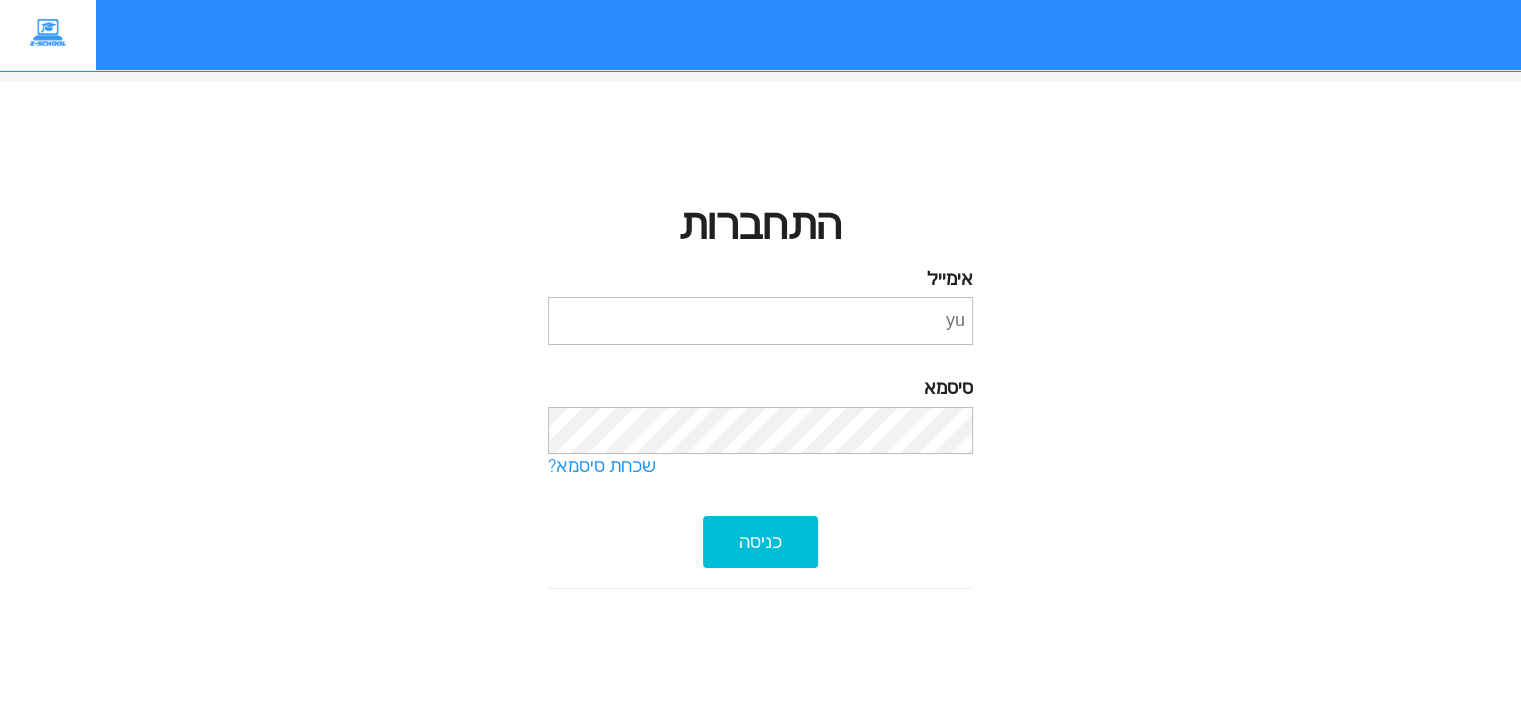 type on "[EMAIL]" 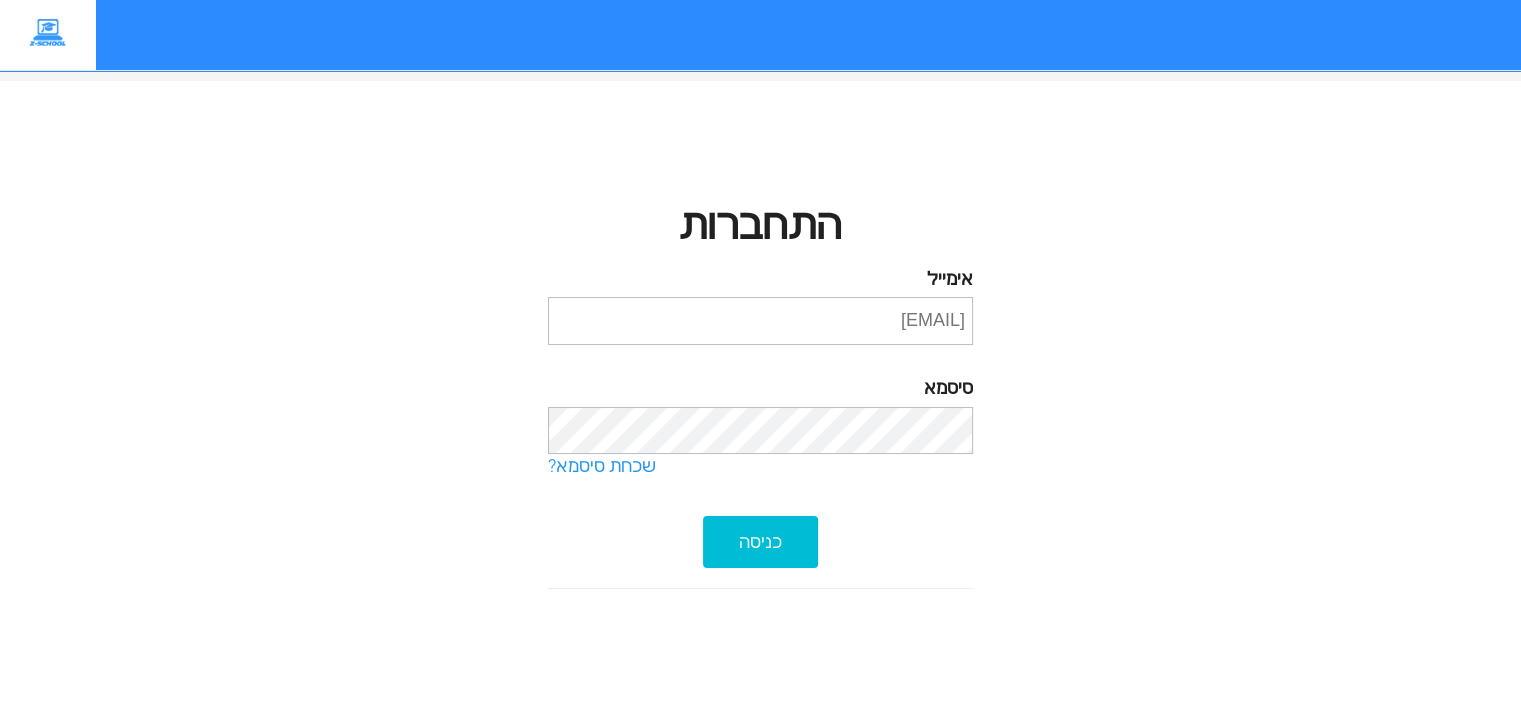 click on "כניסה" at bounding box center [760, 542] 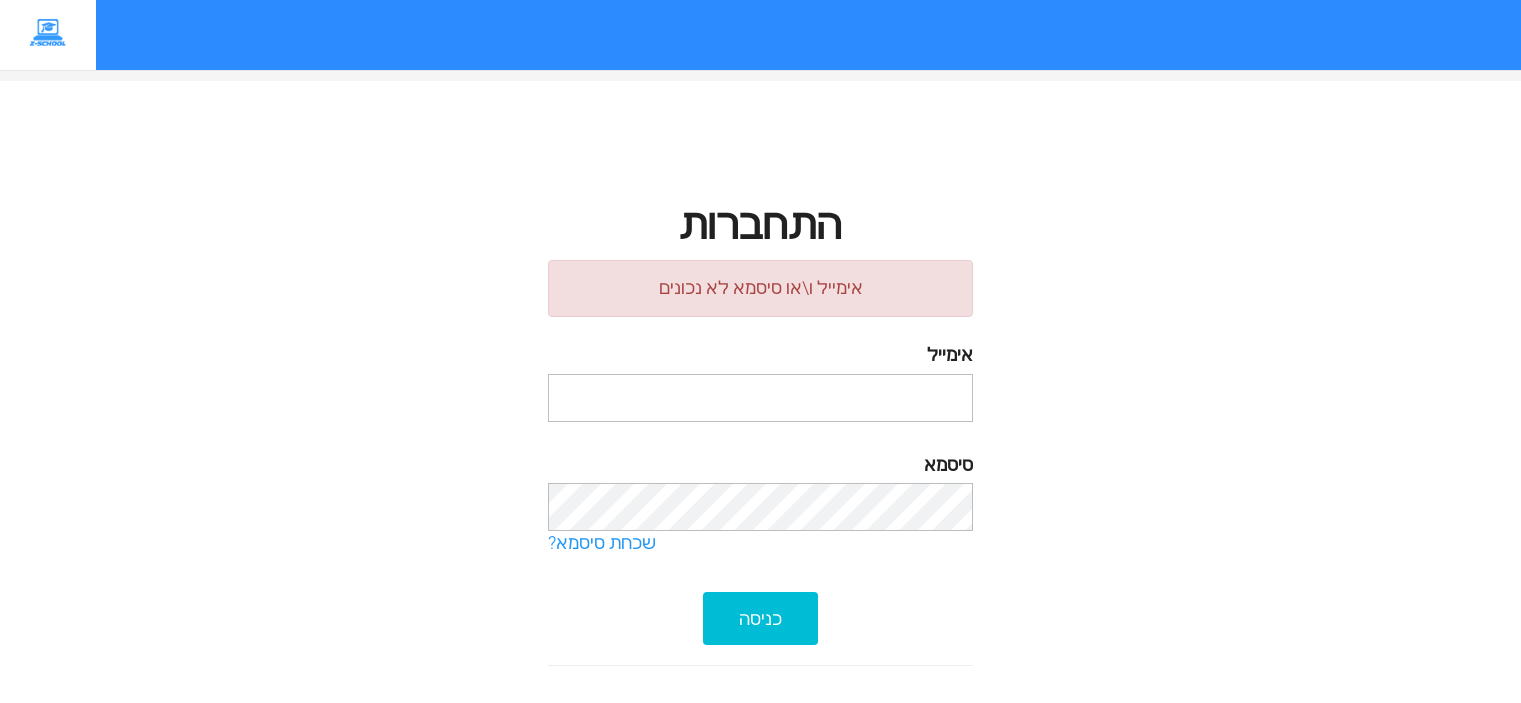 scroll, scrollTop: 0, scrollLeft: 0, axis: both 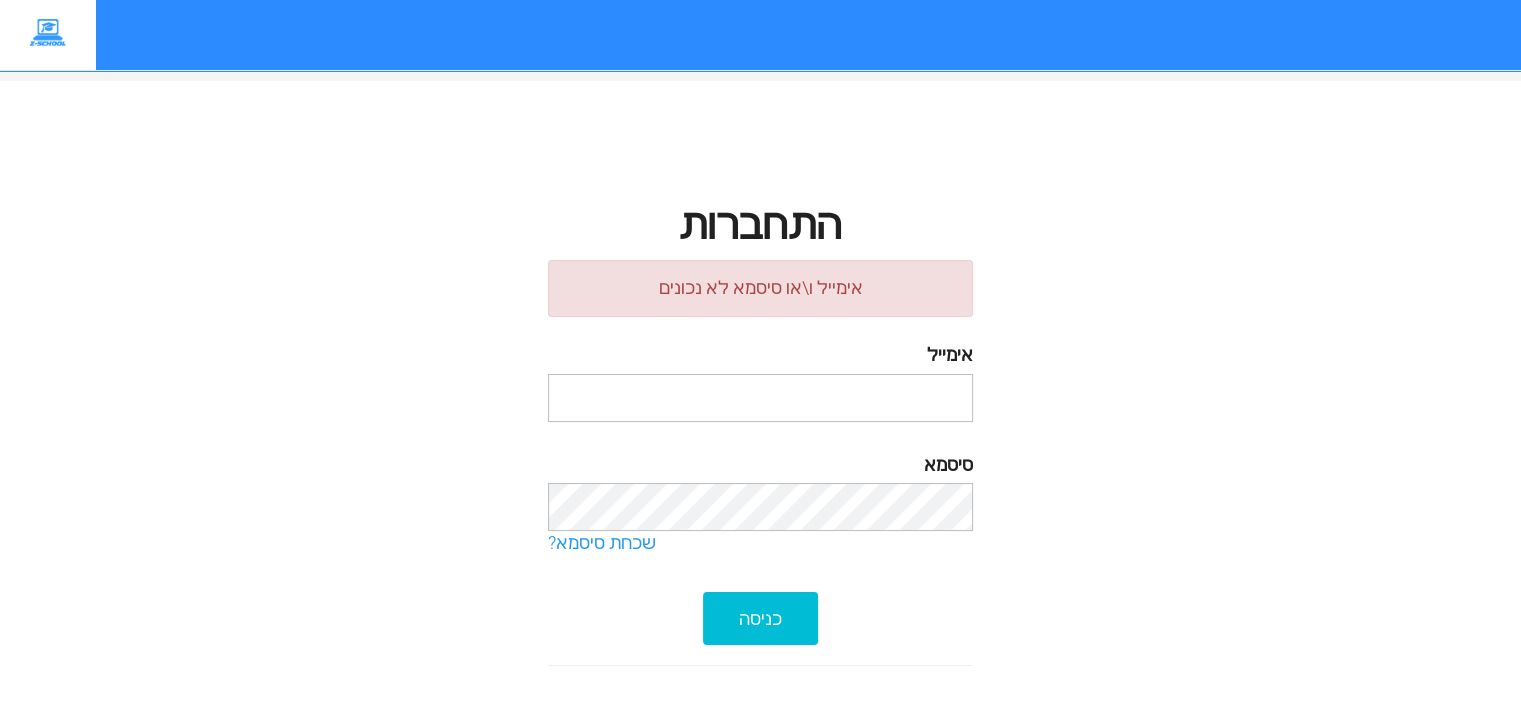 click at bounding box center (760, 398) 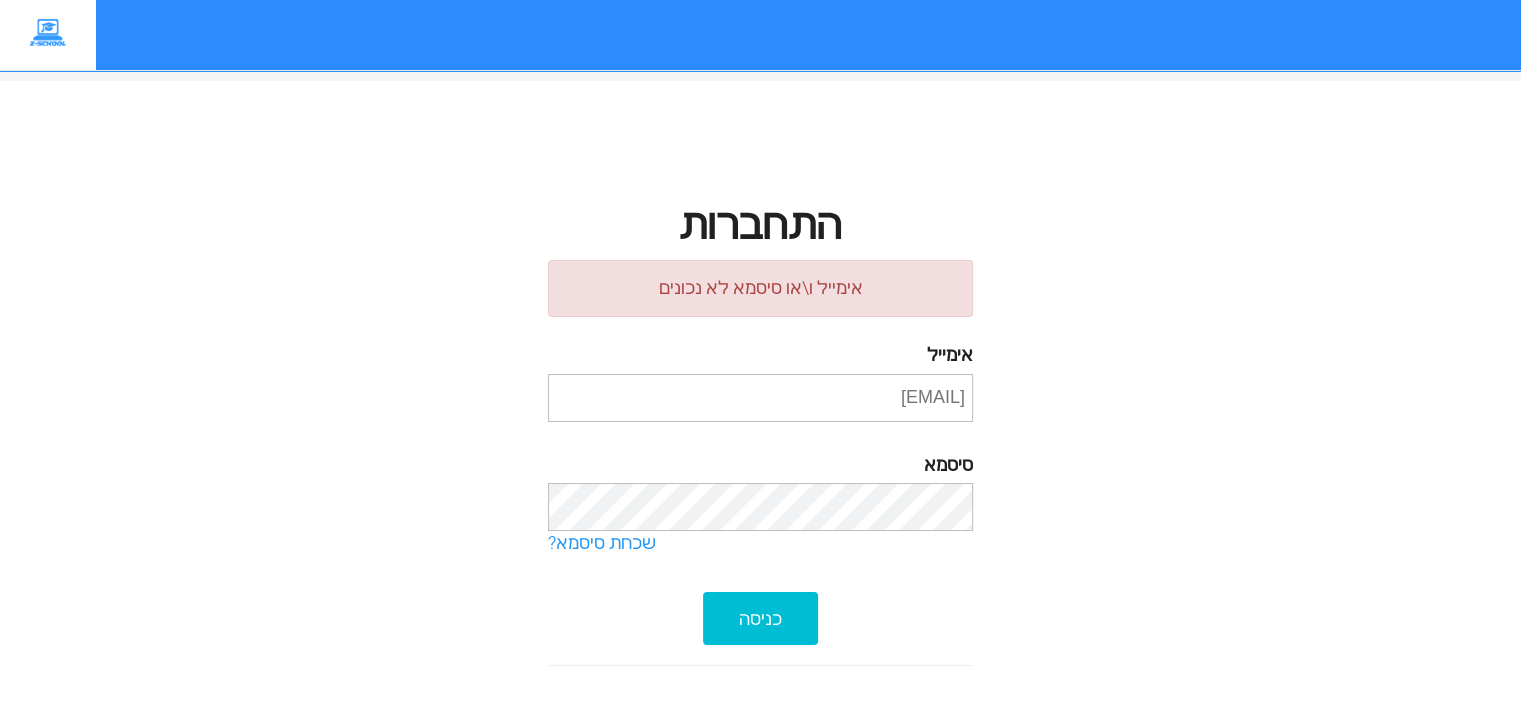 type on "[EMAIL]" 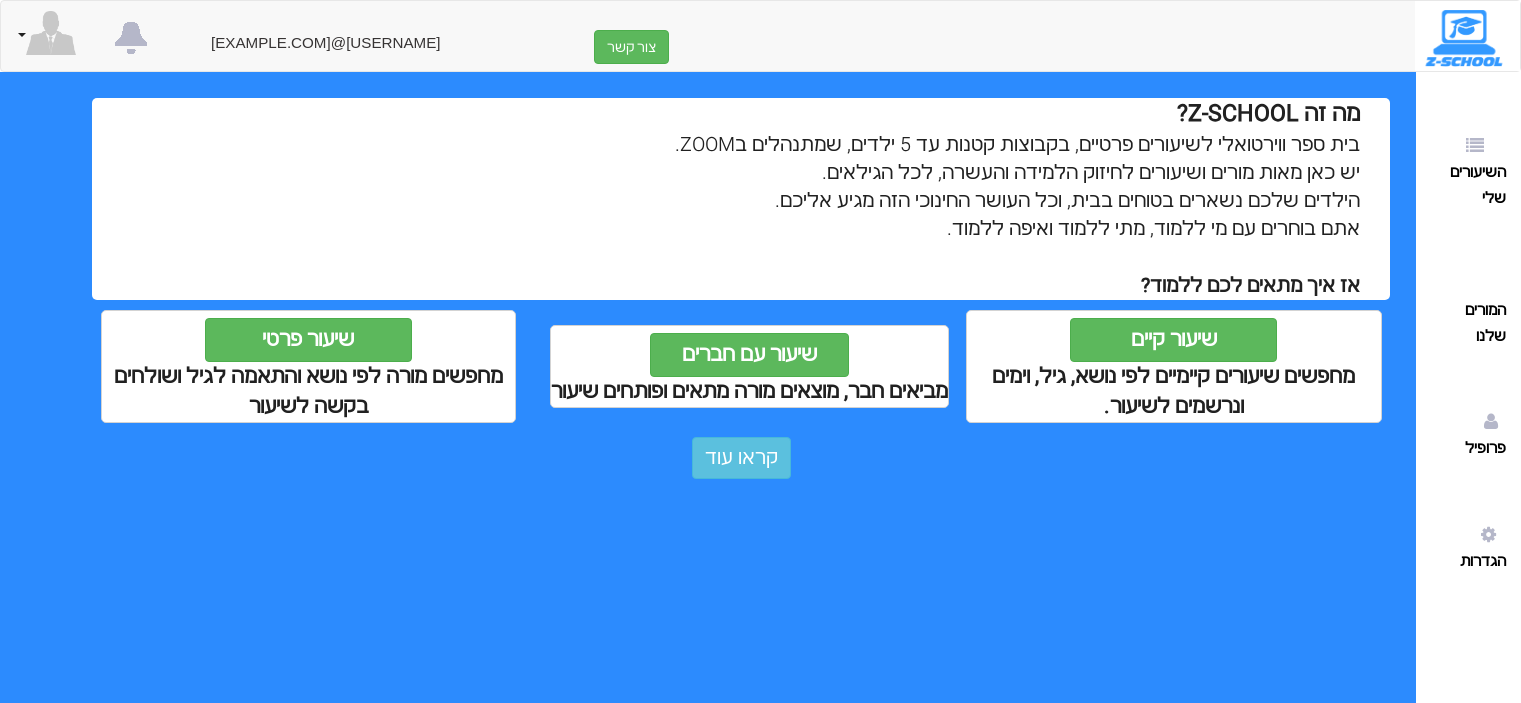 scroll, scrollTop: 0, scrollLeft: 0, axis: both 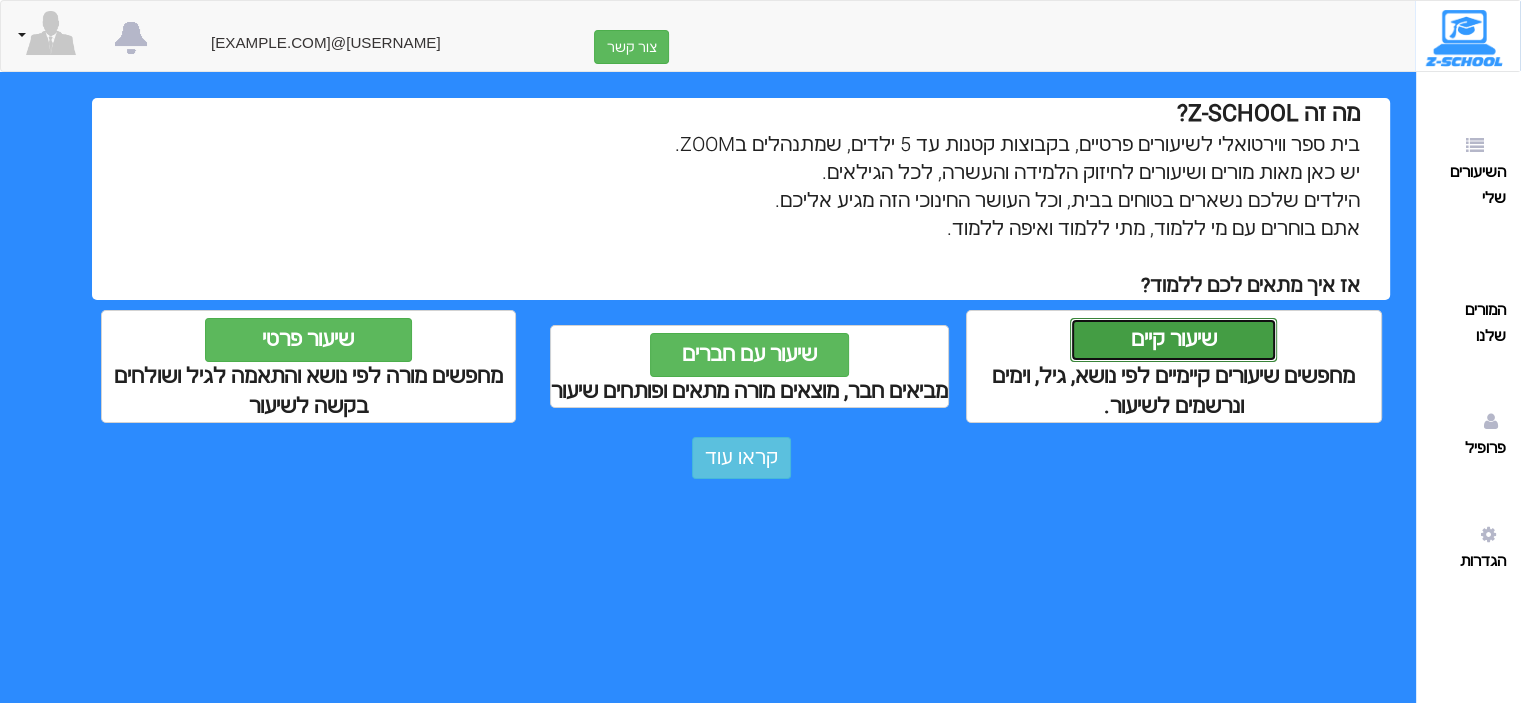 click on "שיעור קיים" at bounding box center [1173, 340] 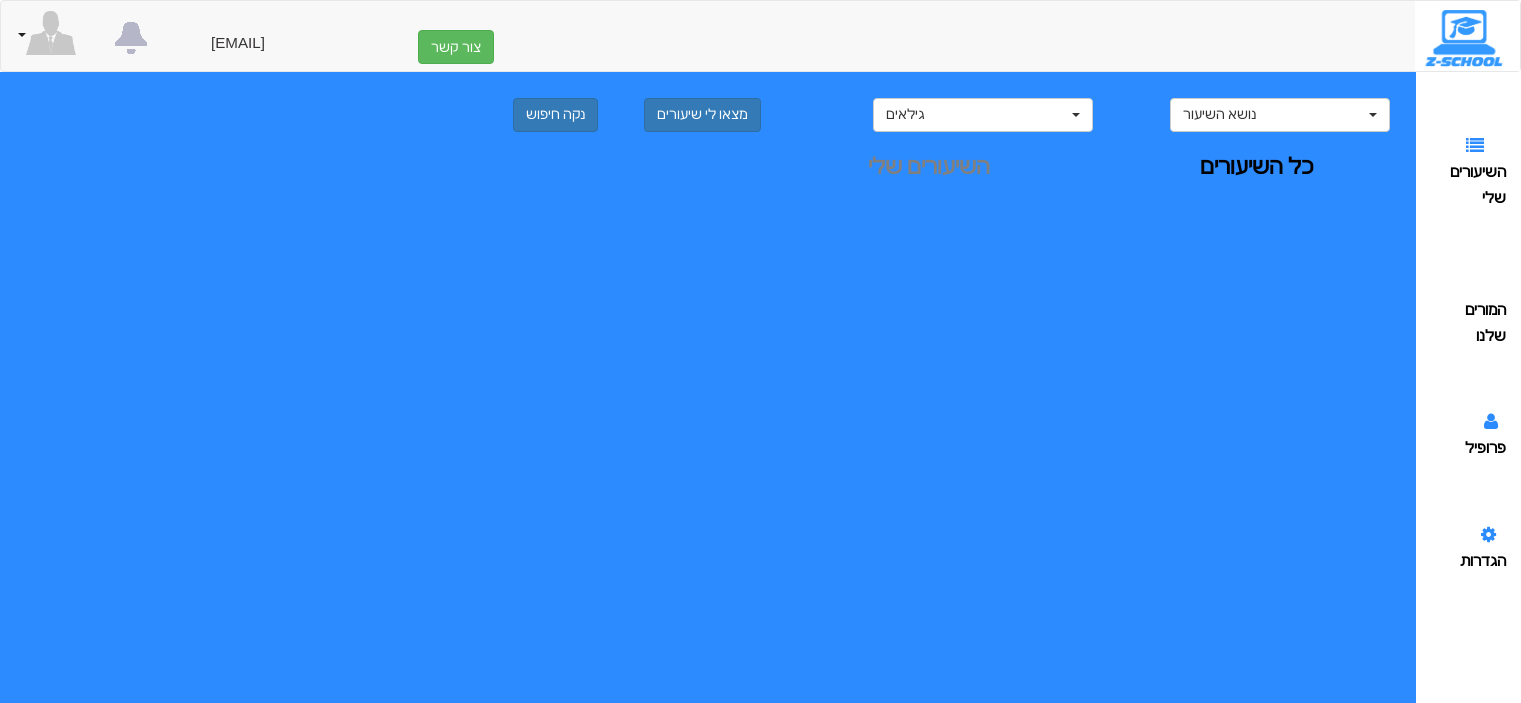 scroll, scrollTop: 0, scrollLeft: 0, axis: both 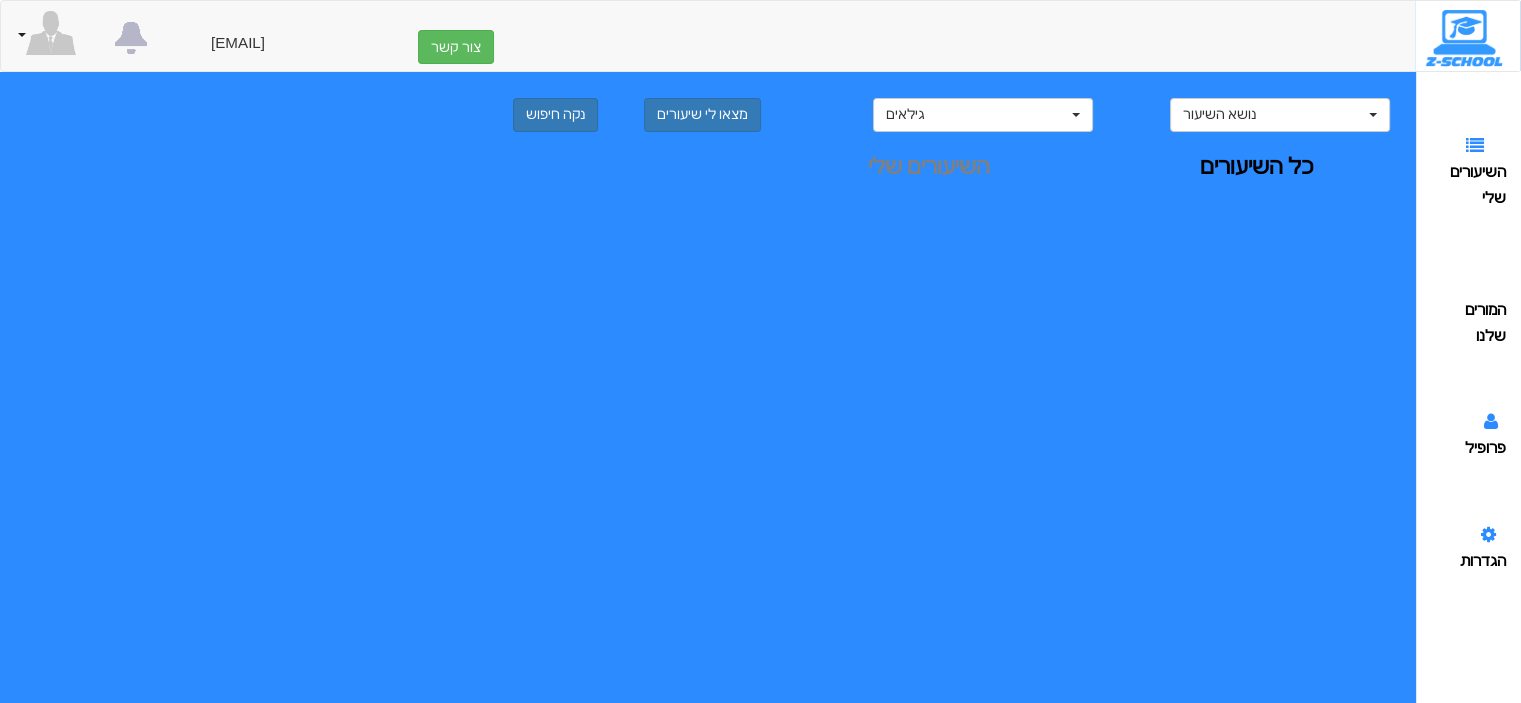 click on "נושא השיעור
כל המקצועות
העשרה
אזרחות
אנגלית
היסטוריה
הכנה לכיתה א'
לשון ועברית
מתמטיקה
מדעי המחשב
מדעים
ספרות
ערבית
פיזיקה
תנ"ך
נושא השיעור
נושא השיעור			 כל המקצועות העשרה אזרחות אנגלית היסטוריה הכנה לכיתה א' לשון ועברית מתמטיקה מדעי המחשב מדעים ספרות ערבית פיזיקה תנ"ך
גילאים
א'
ב'
ג'
ד'
ה'
ו'
ז'
ח'
ט'
י'
יא'
יב'
גילאים   גילאים א' ב' ג' ד' ה' ו' ז' ח' ט' י' יא' יב'
מצאו לי שיעורים
נקה חיפוש" at bounding box center [746, 353] 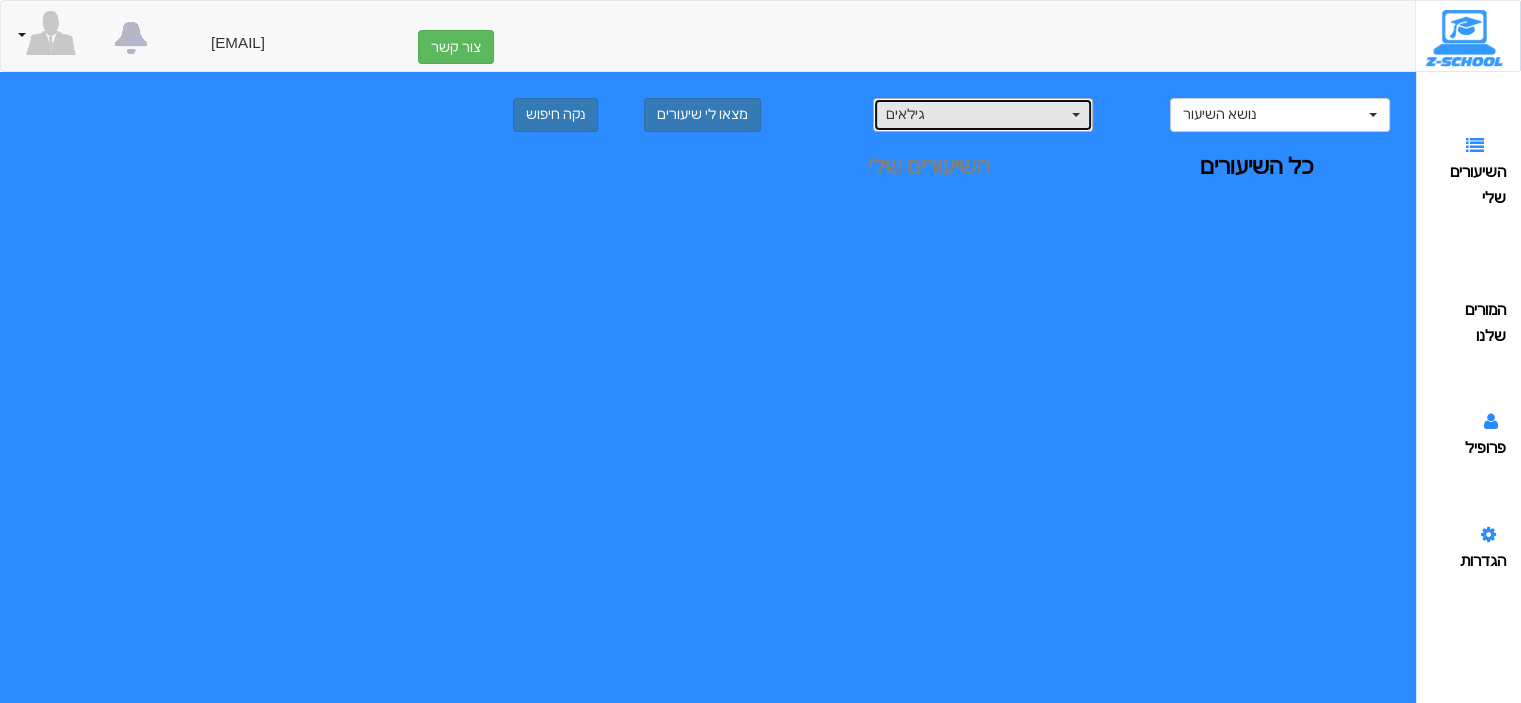 click at bounding box center (1076, 115) 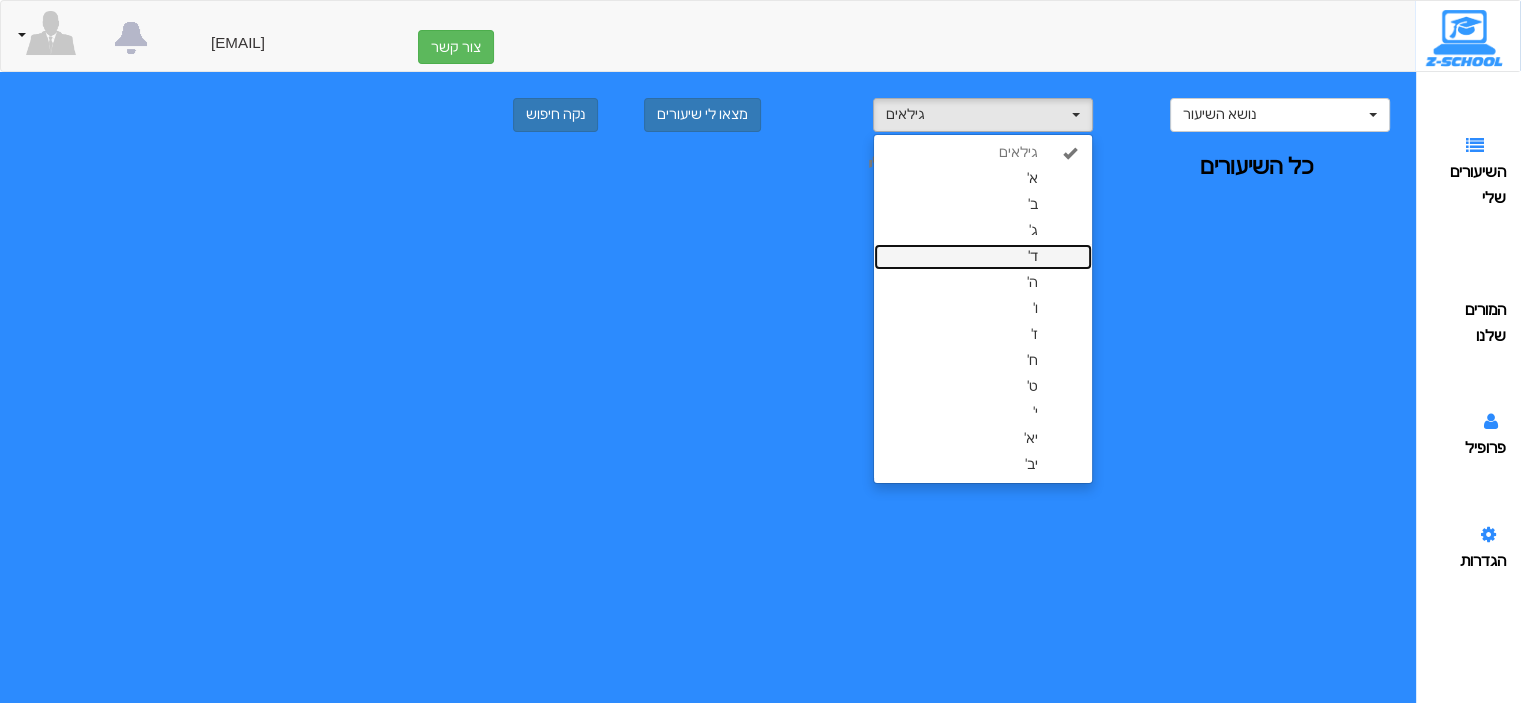 click on "ד'" at bounding box center [983, 257] 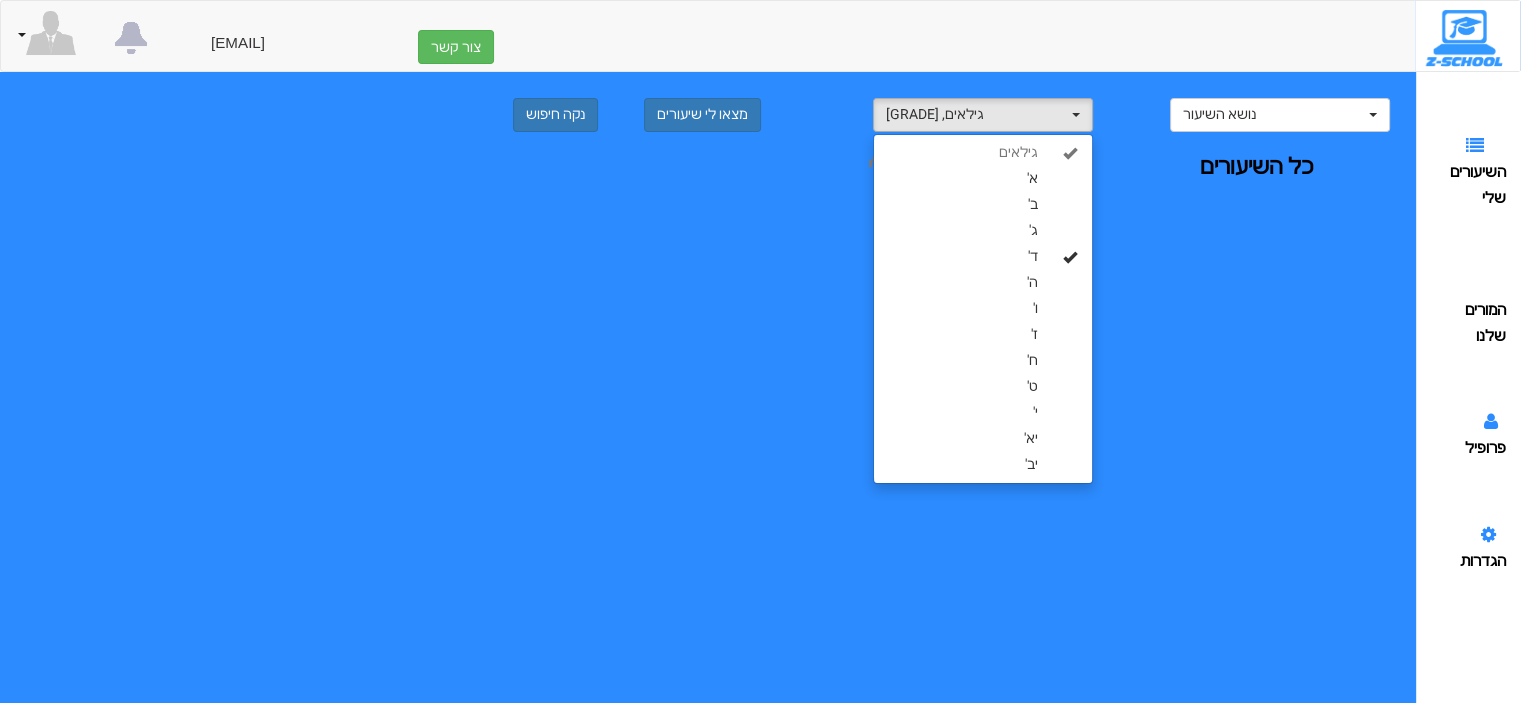 click on "כל השיעורים" at bounding box center [1256, 167] 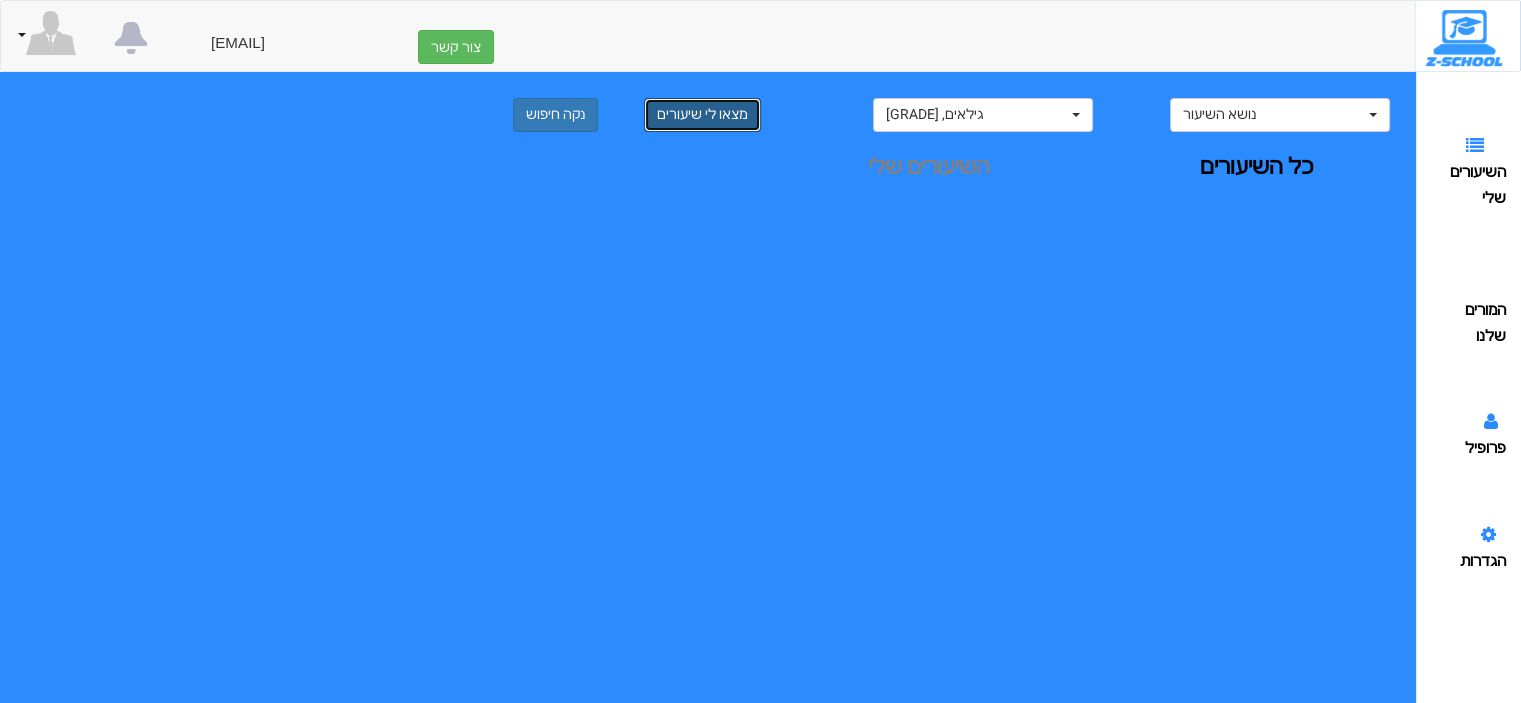 click on "מצאו לי שיעורים" at bounding box center [702, 115] 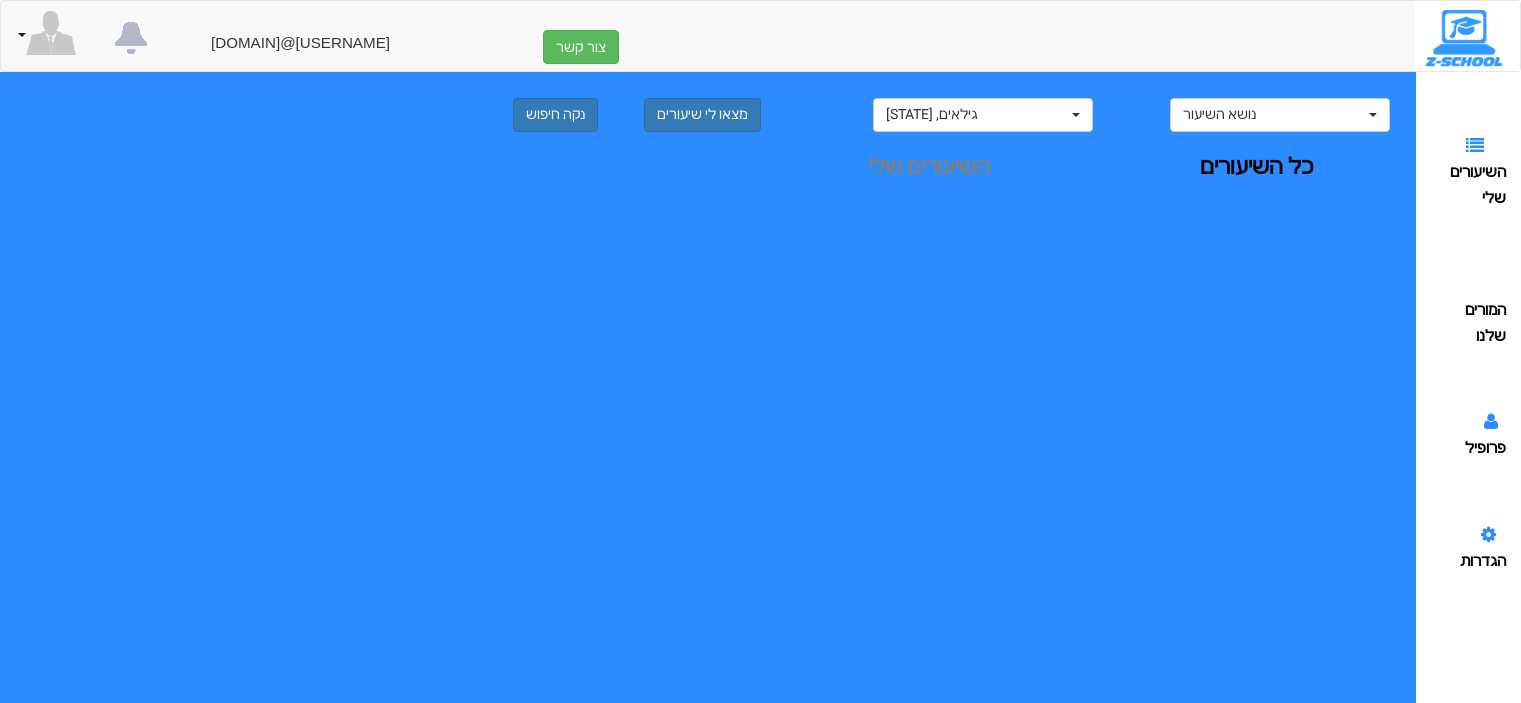 scroll, scrollTop: 0, scrollLeft: 0, axis: both 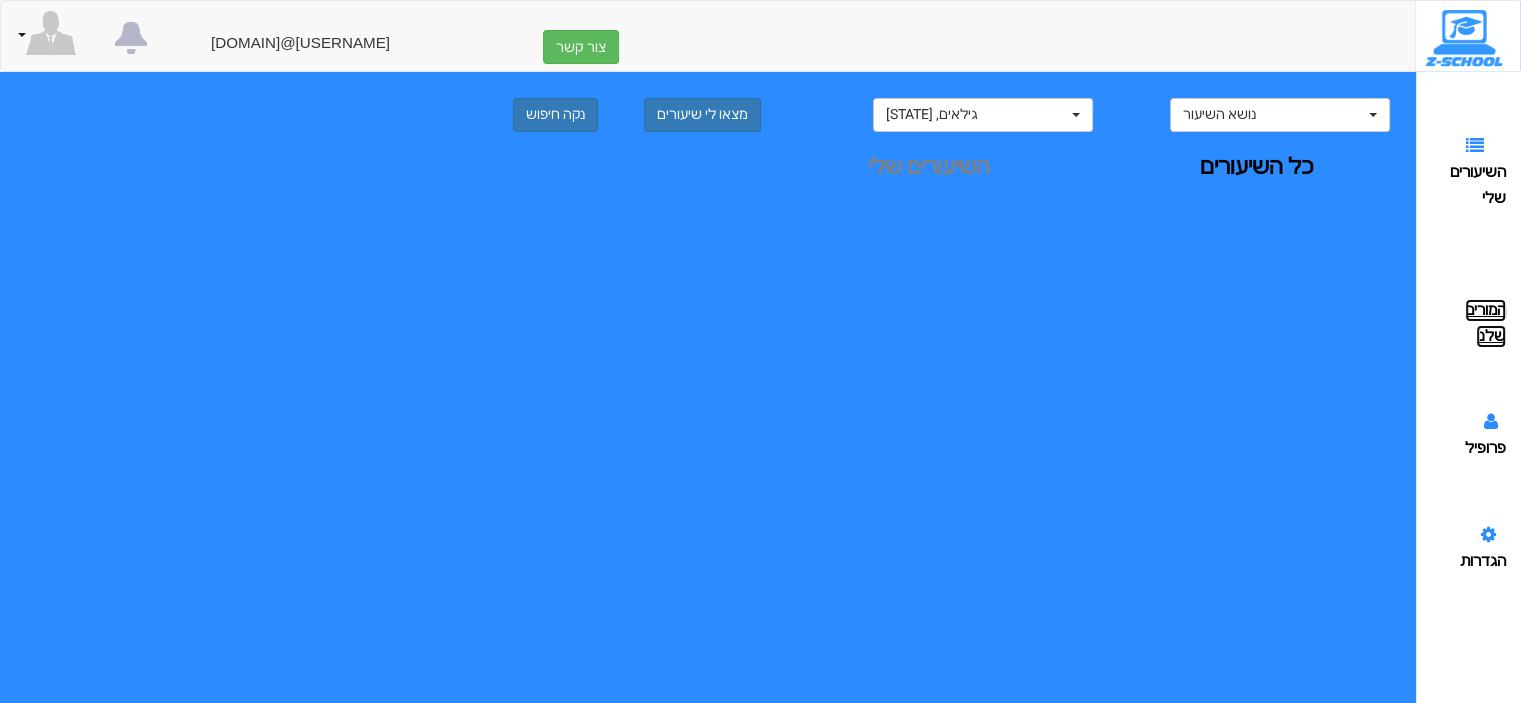 click on "המורים שלנו" at bounding box center (1485, 323) 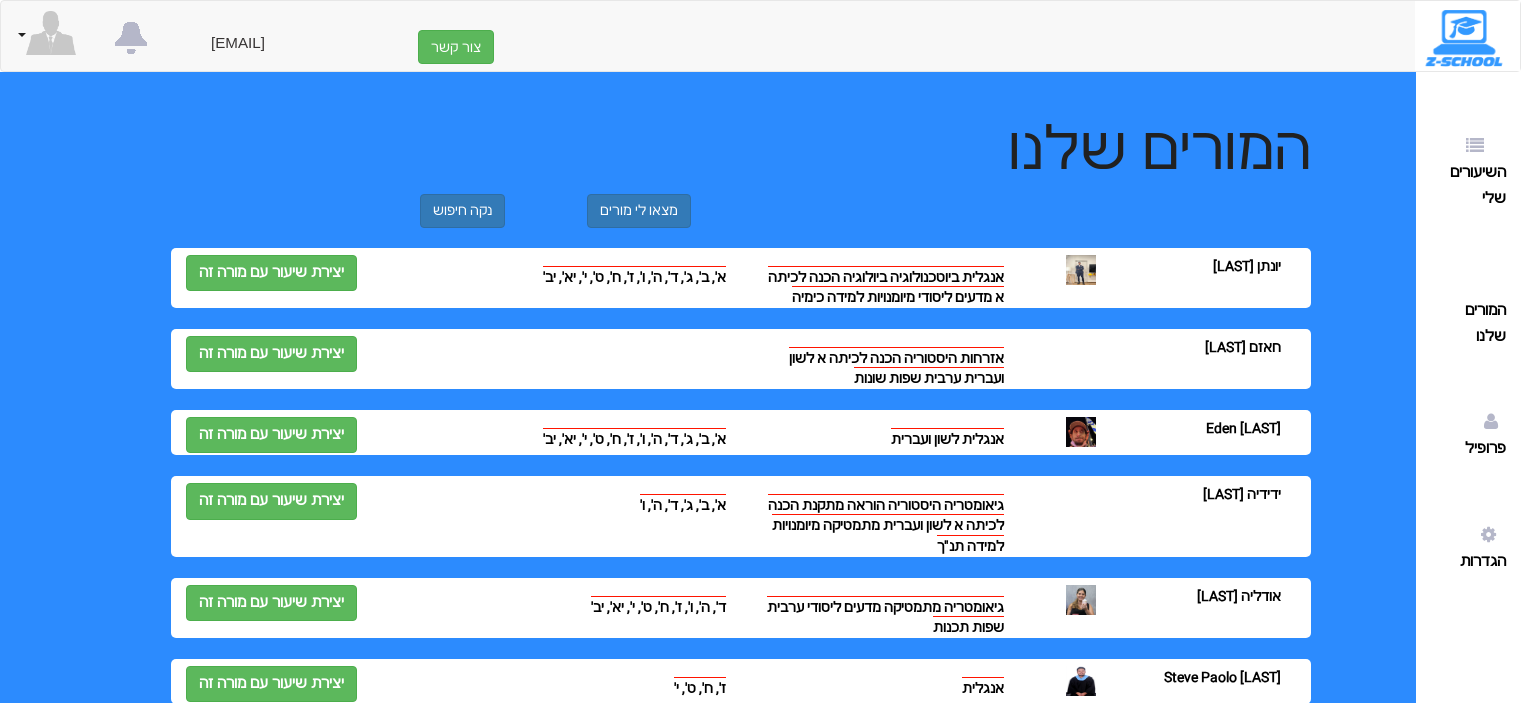 scroll, scrollTop: 0, scrollLeft: 0, axis: both 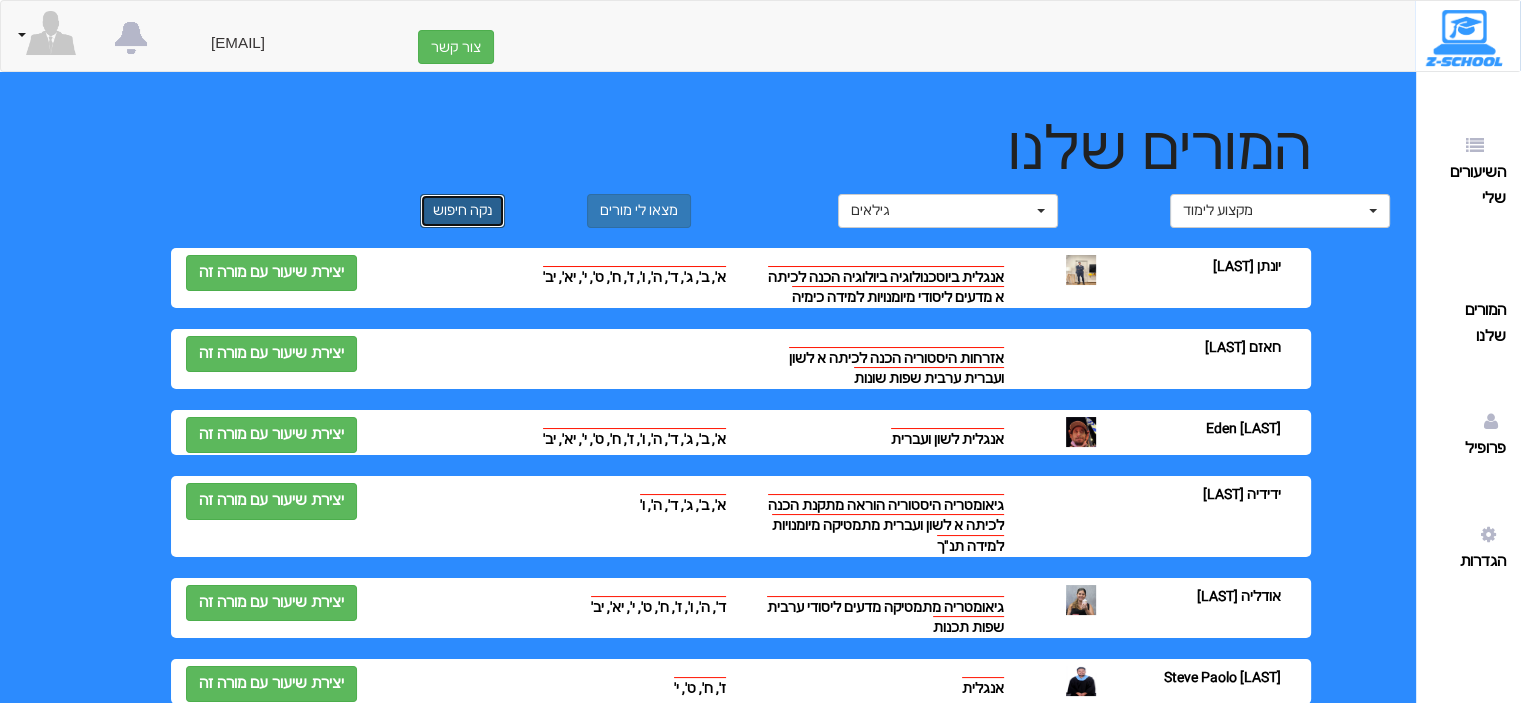click on "נקה חיפוש" at bounding box center [462, 211] 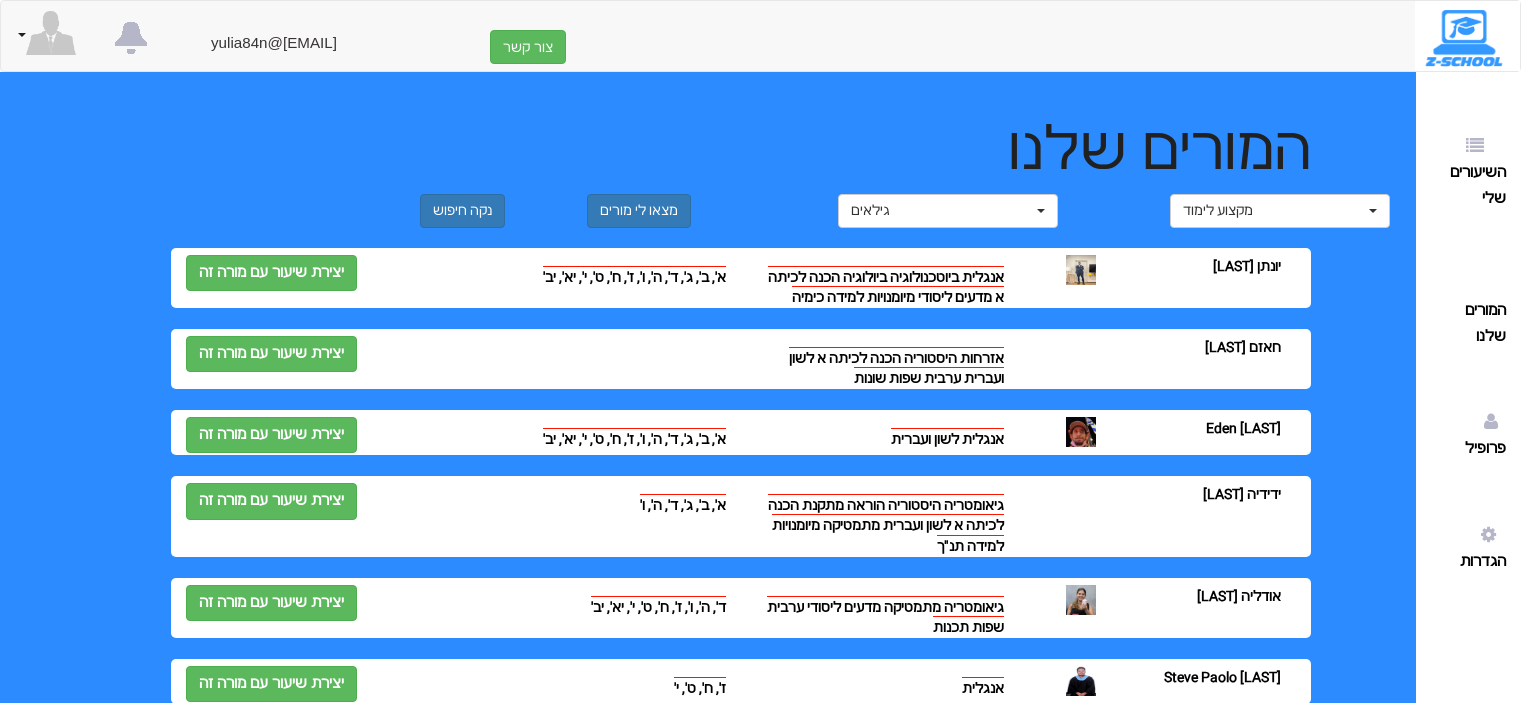 scroll, scrollTop: 0, scrollLeft: 0, axis: both 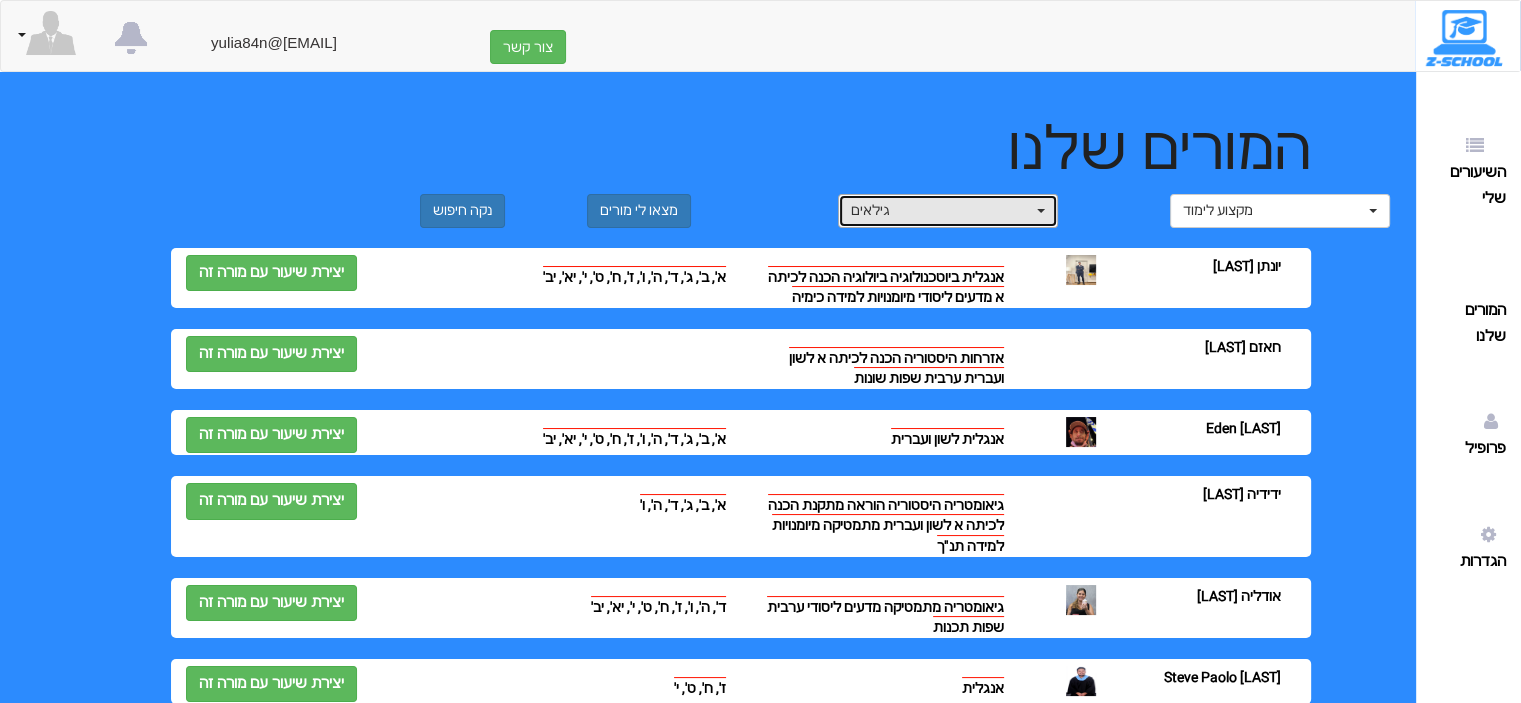click on "גילאים" at bounding box center [941, 211] 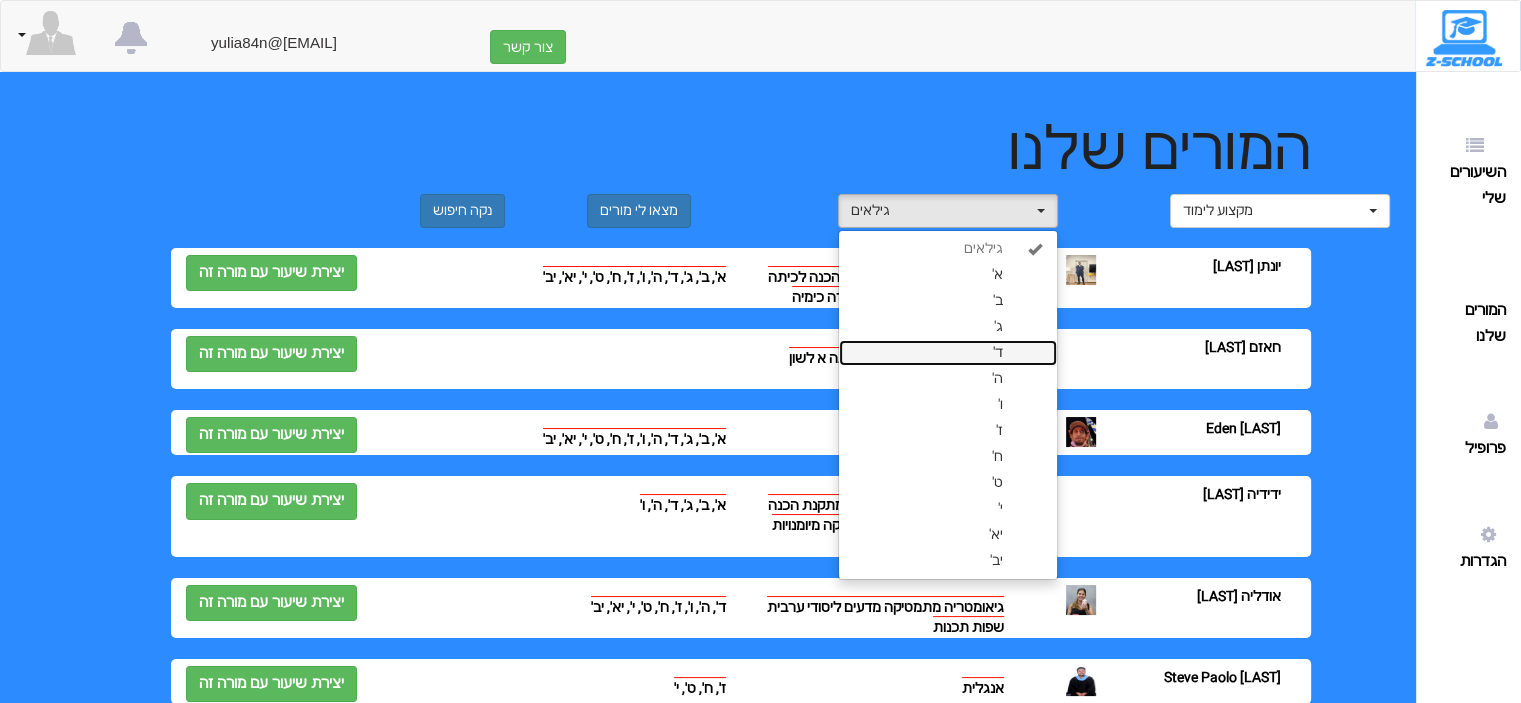 click on "ד'" at bounding box center [998, 353] 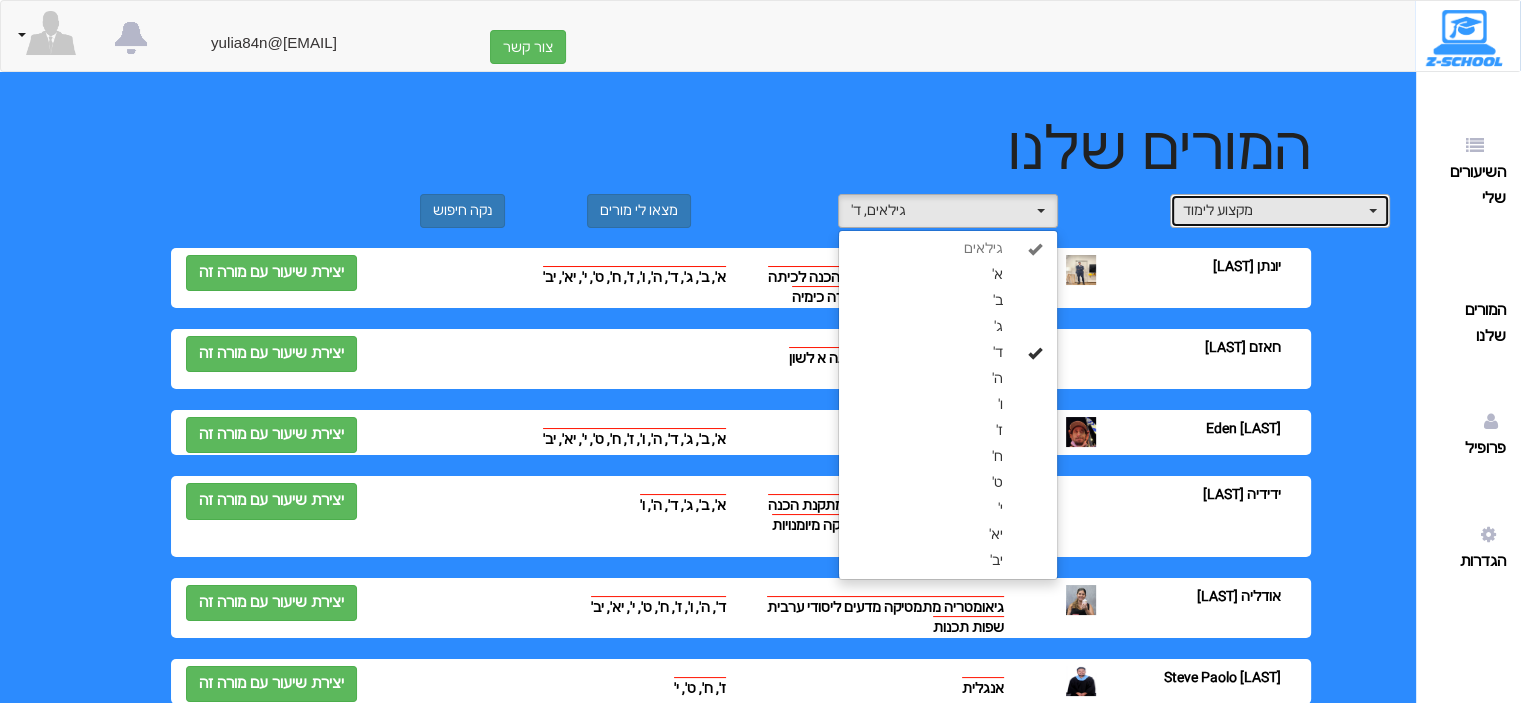 click on "מקצוע לימוד" at bounding box center (1273, 211) 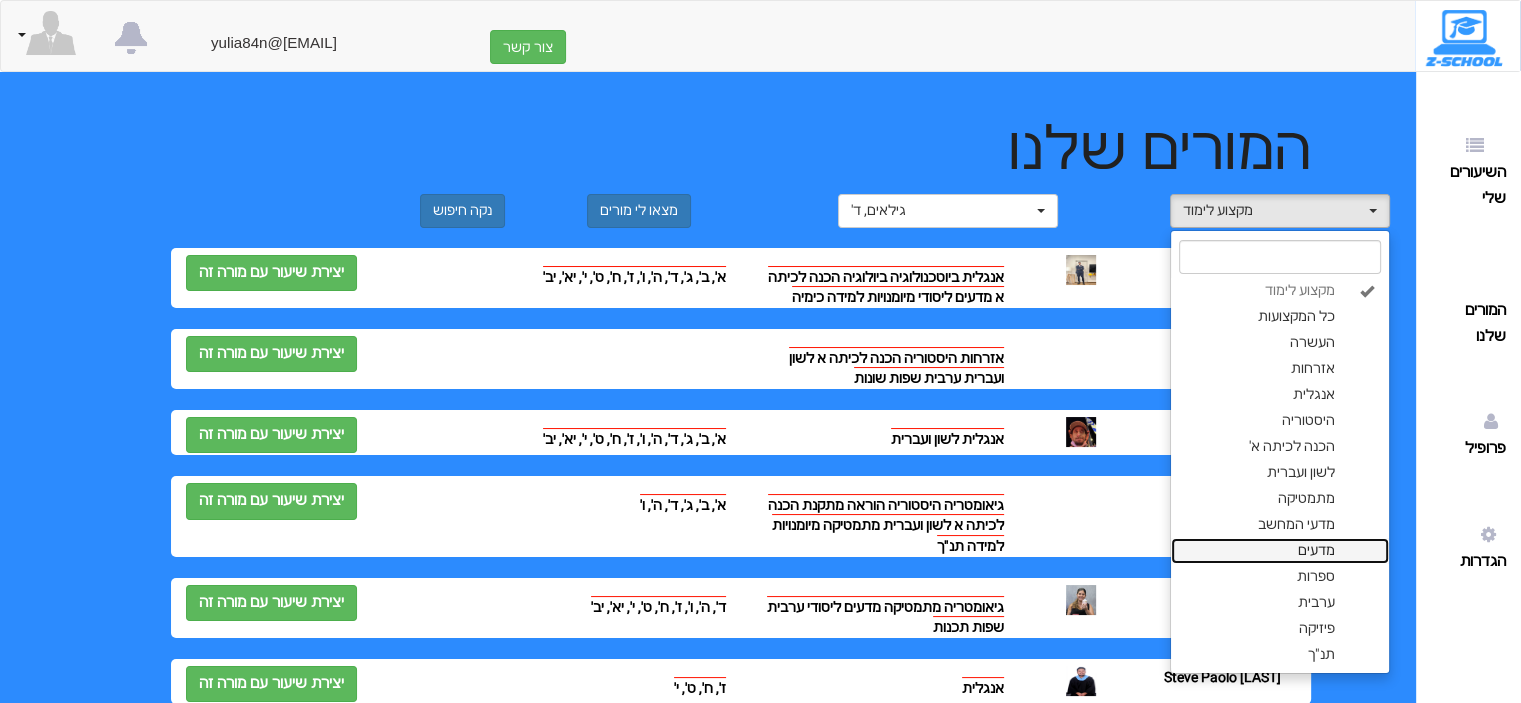 click on "מדעים" at bounding box center [1316, 551] 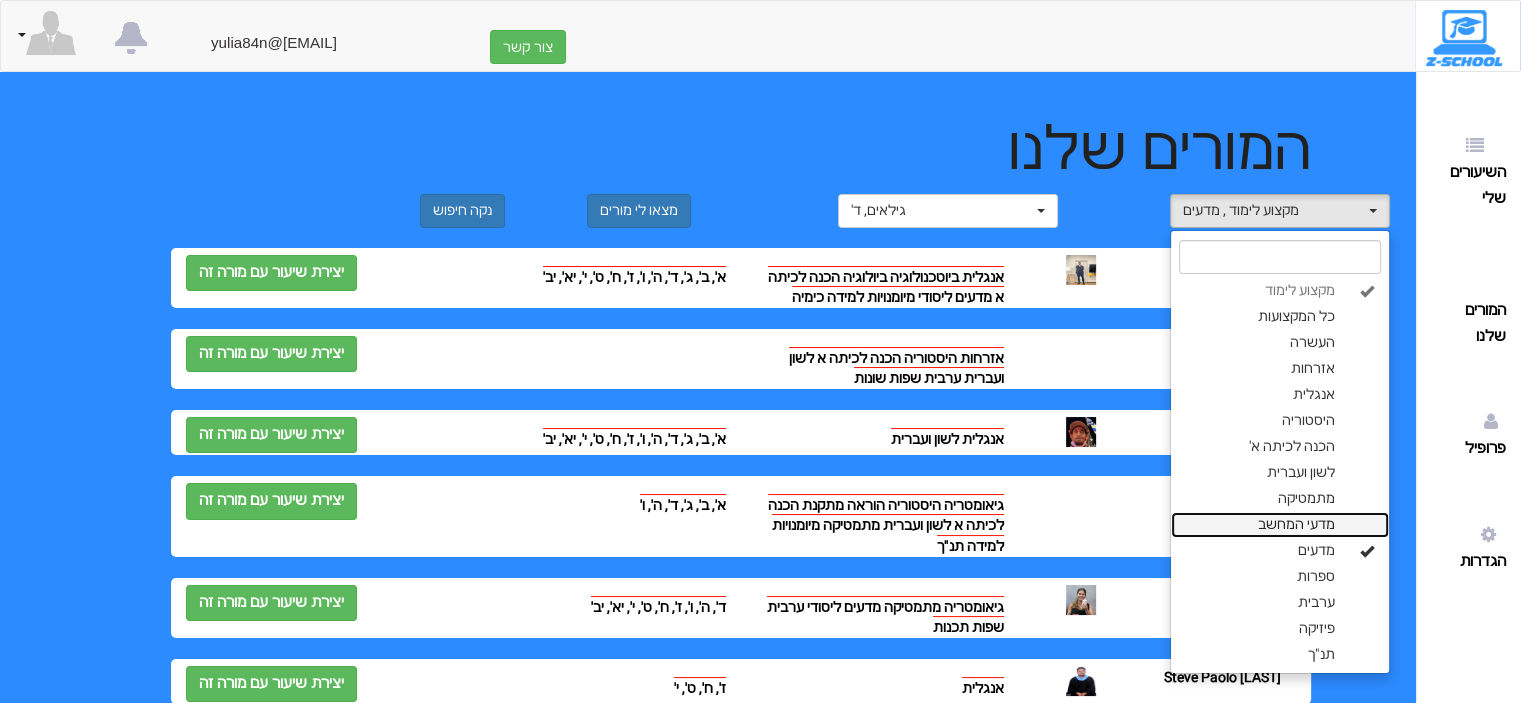 click on "מדעי המחשב" at bounding box center [1280, 525] 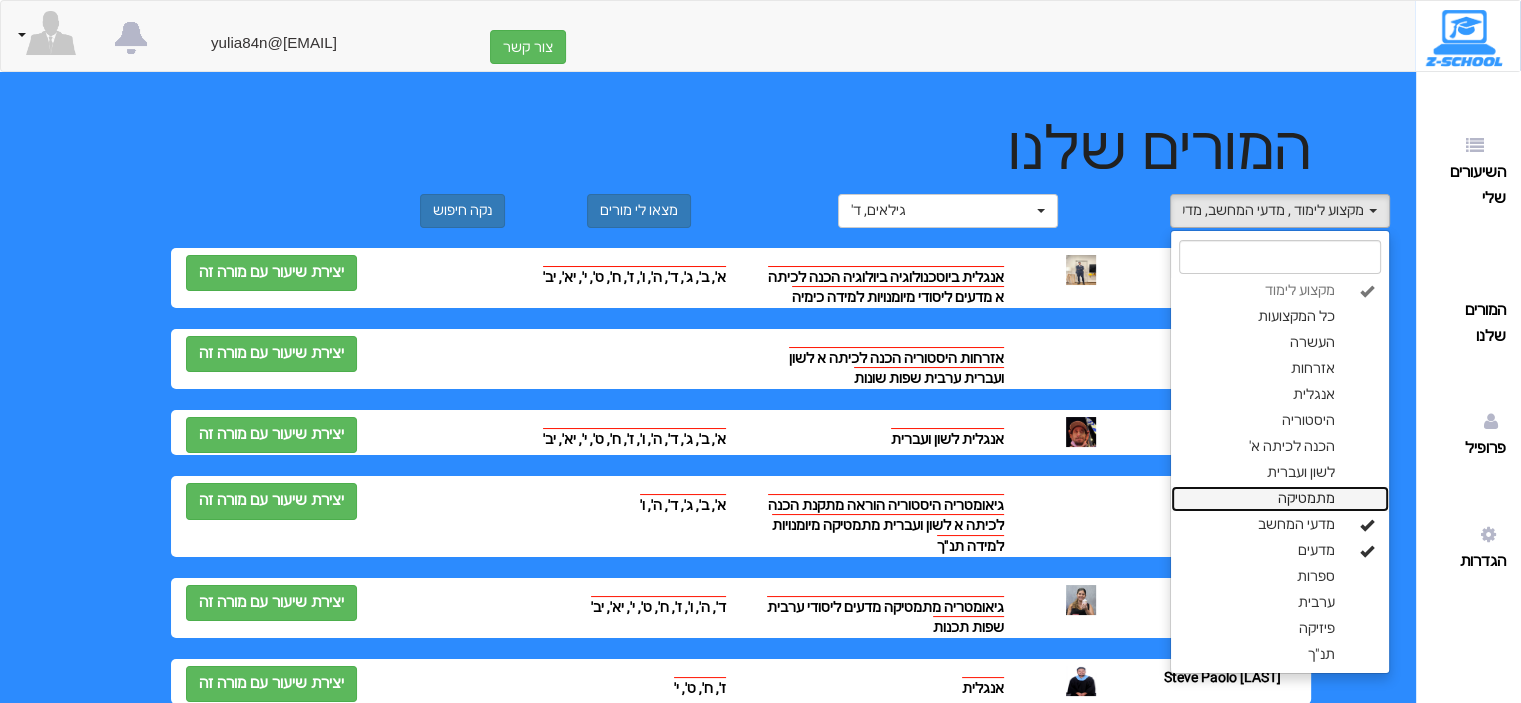 click on "מתמטיקה" at bounding box center (1280, 499) 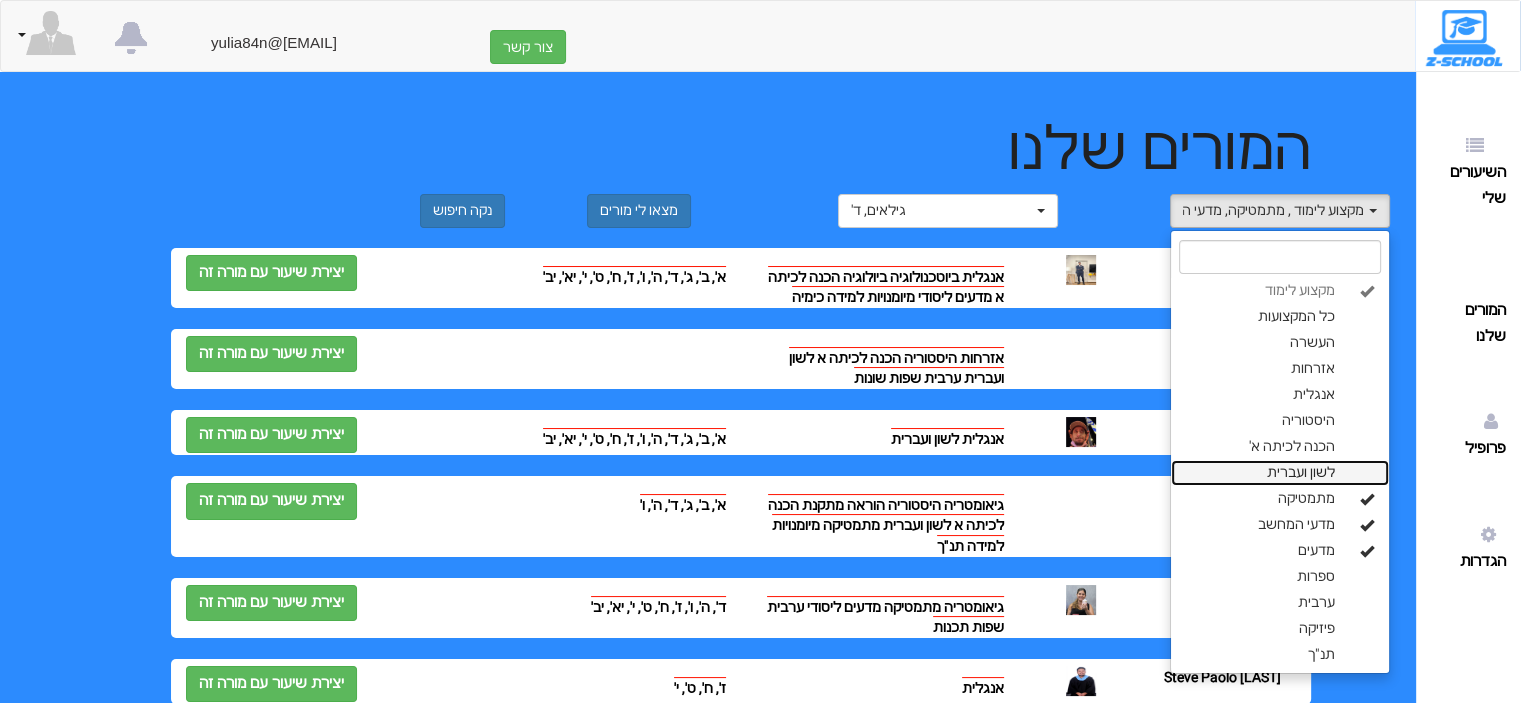 click on "לשון ועברית" at bounding box center [1280, 473] 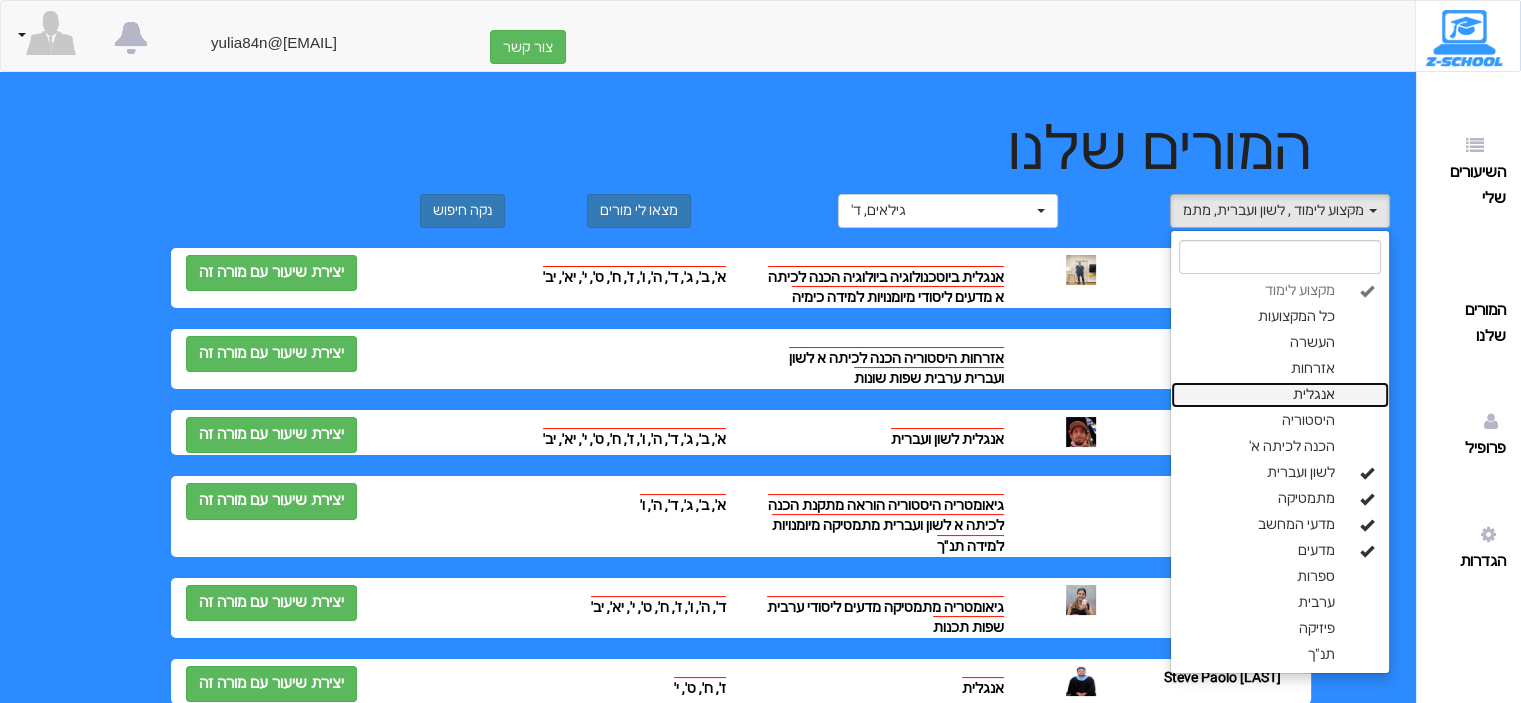 click on "אנגלית" at bounding box center [1280, 395] 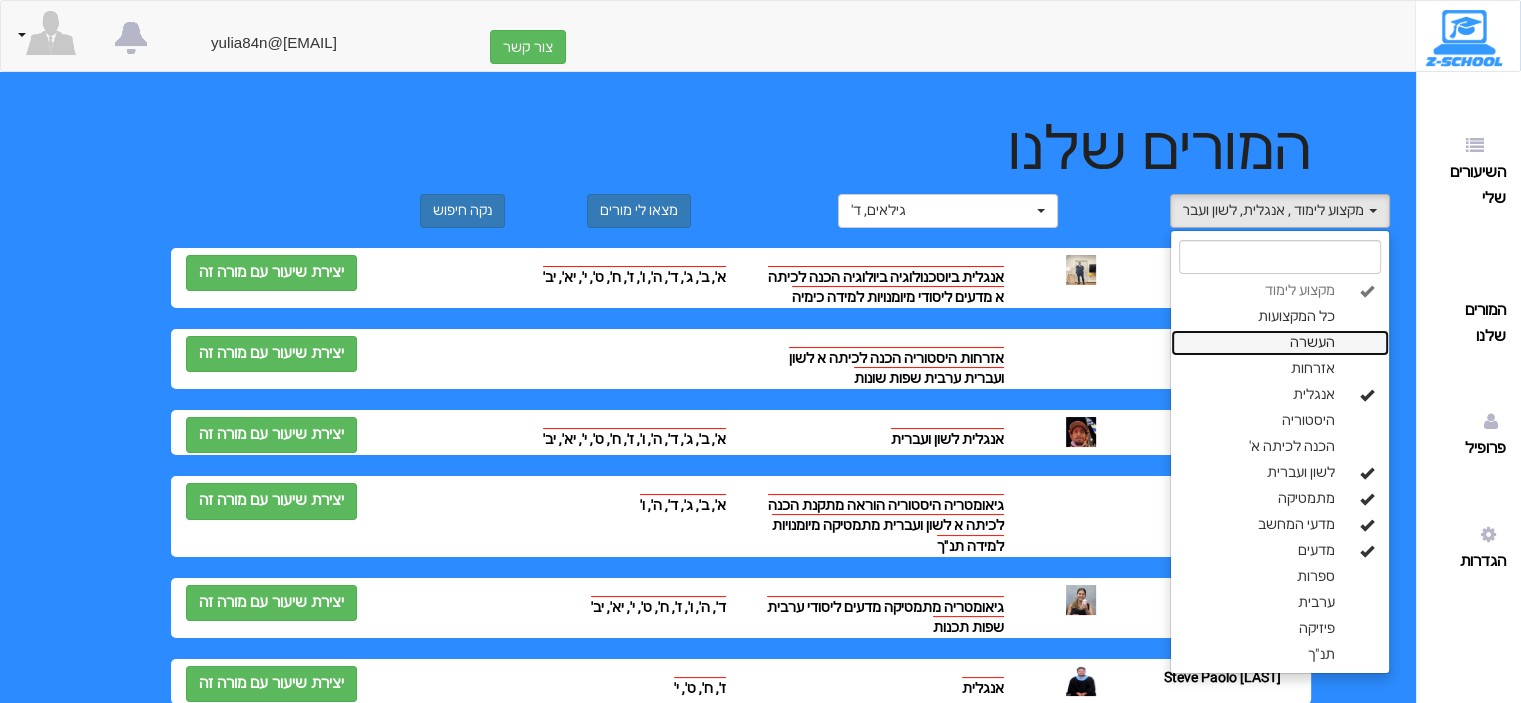 click on "העשרה" at bounding box center [1280, 343] 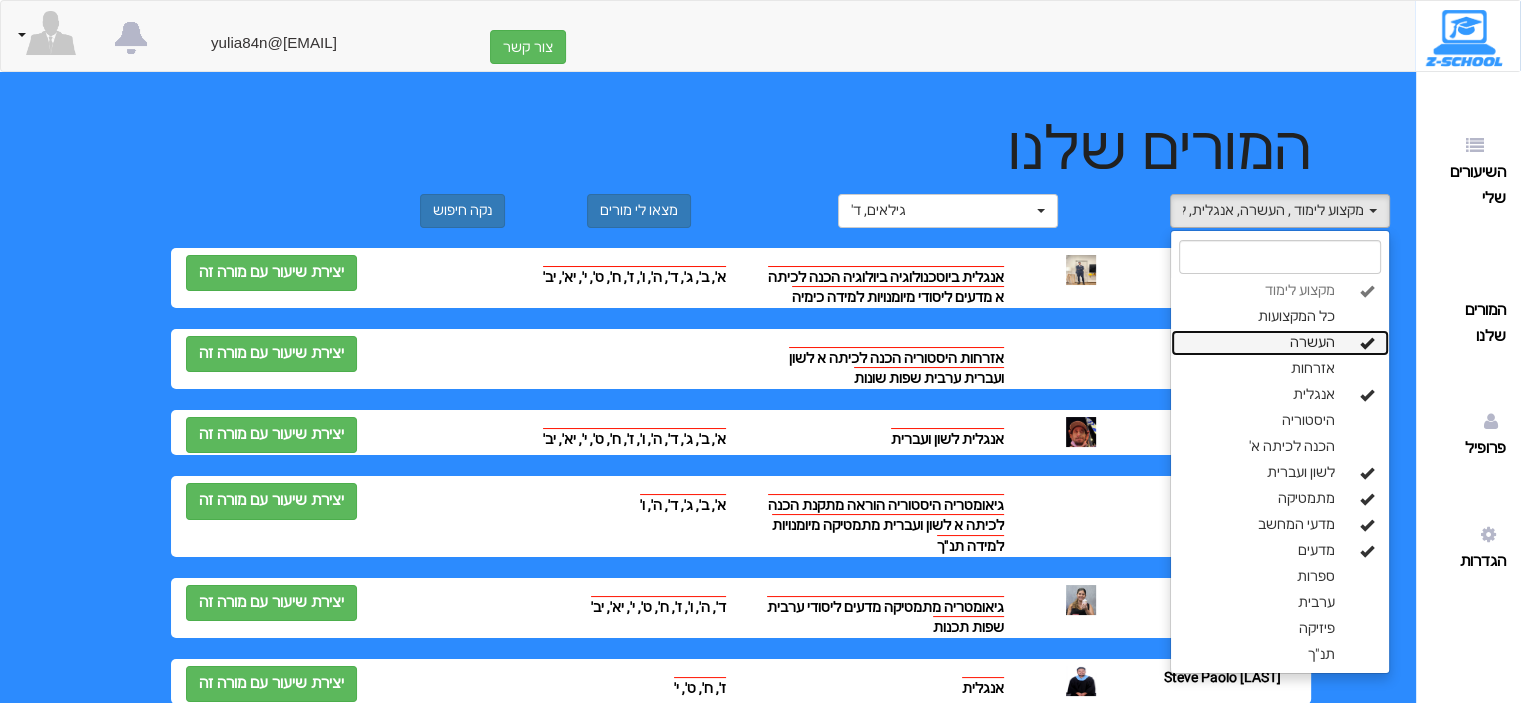 click at bounding box center (1367, 343) 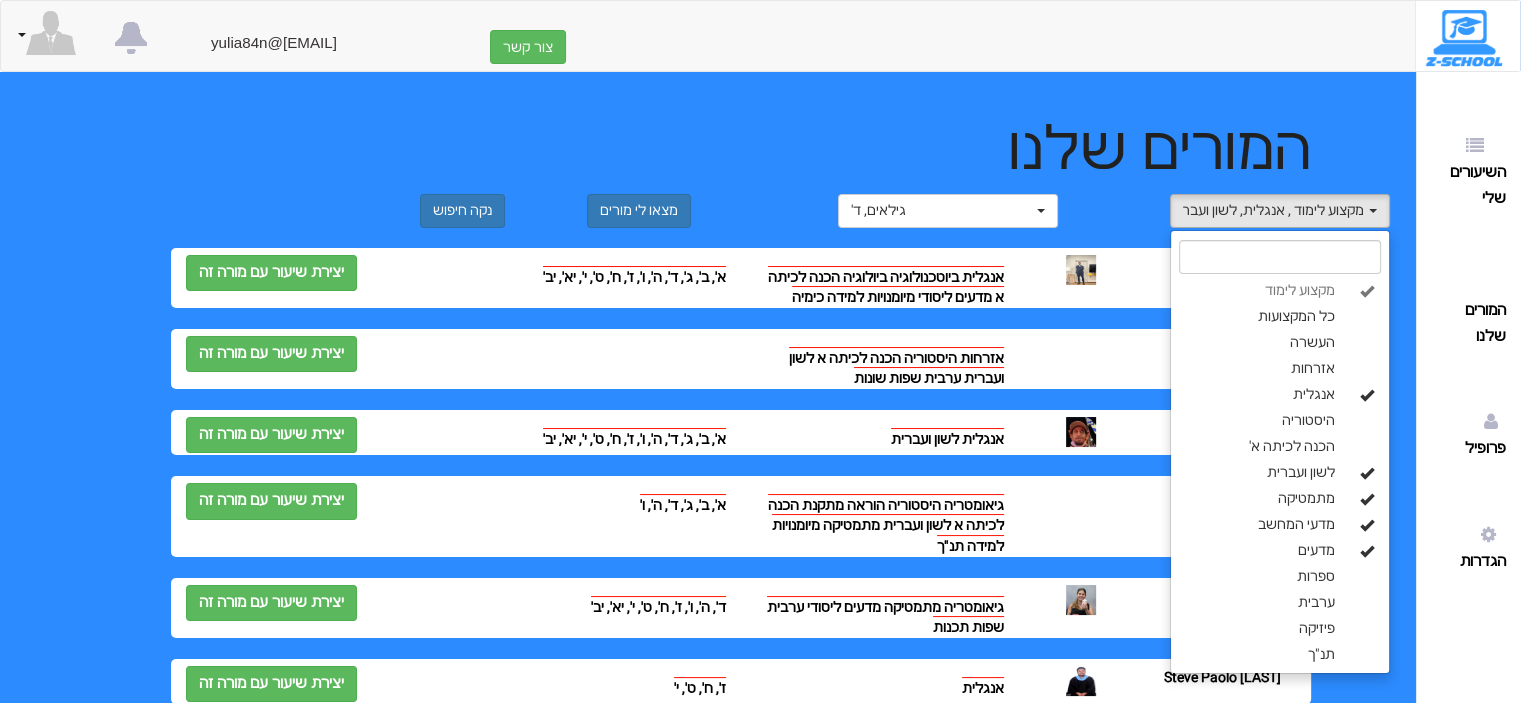 click on "מקצוע לימוד
כל המקצועות
העשרה
אזרחות
אנגלית
היסטוריה
הכנה לכיתה א'
לשון ועברית
מתמטיקה
מדעי המחשב
מדעים
ספרות
ערבית
פיזיקה
תנ"ך
מקצוע לימוד			, אנגלית, לשון ועברית, מתמטיקה, מדעי המחשב, מדעים
מקצוע לימוד			 כל המקצועות העשרה אזרחות אנגלית היסטוריה הכנה לכיתה א' לשון ועברית מתמטיקה מדעי המחשב מדעים ספרות ערבית פיזיקה תנ"ך" at bounding box center (1239, 211) 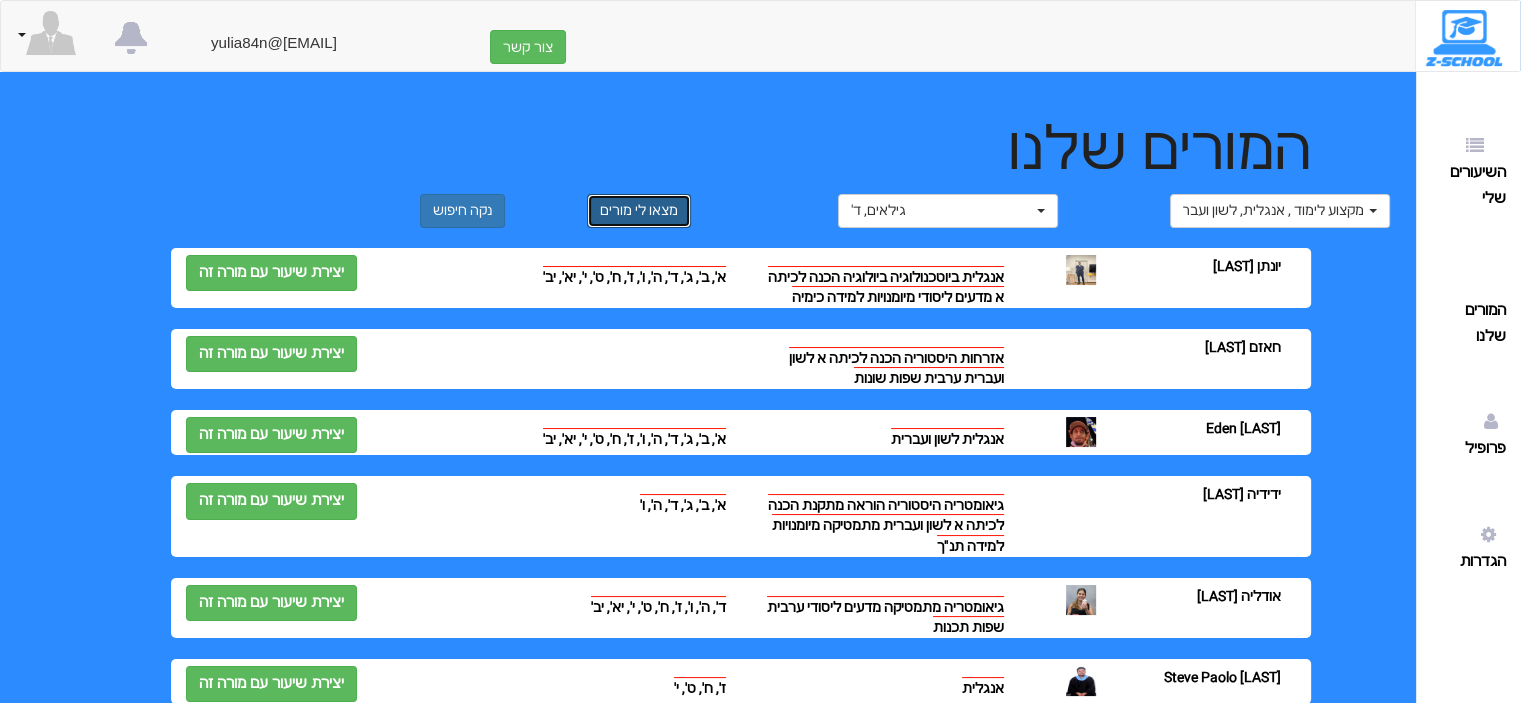 click on "מצאו לי מורים" at bounding box center [639, 211] 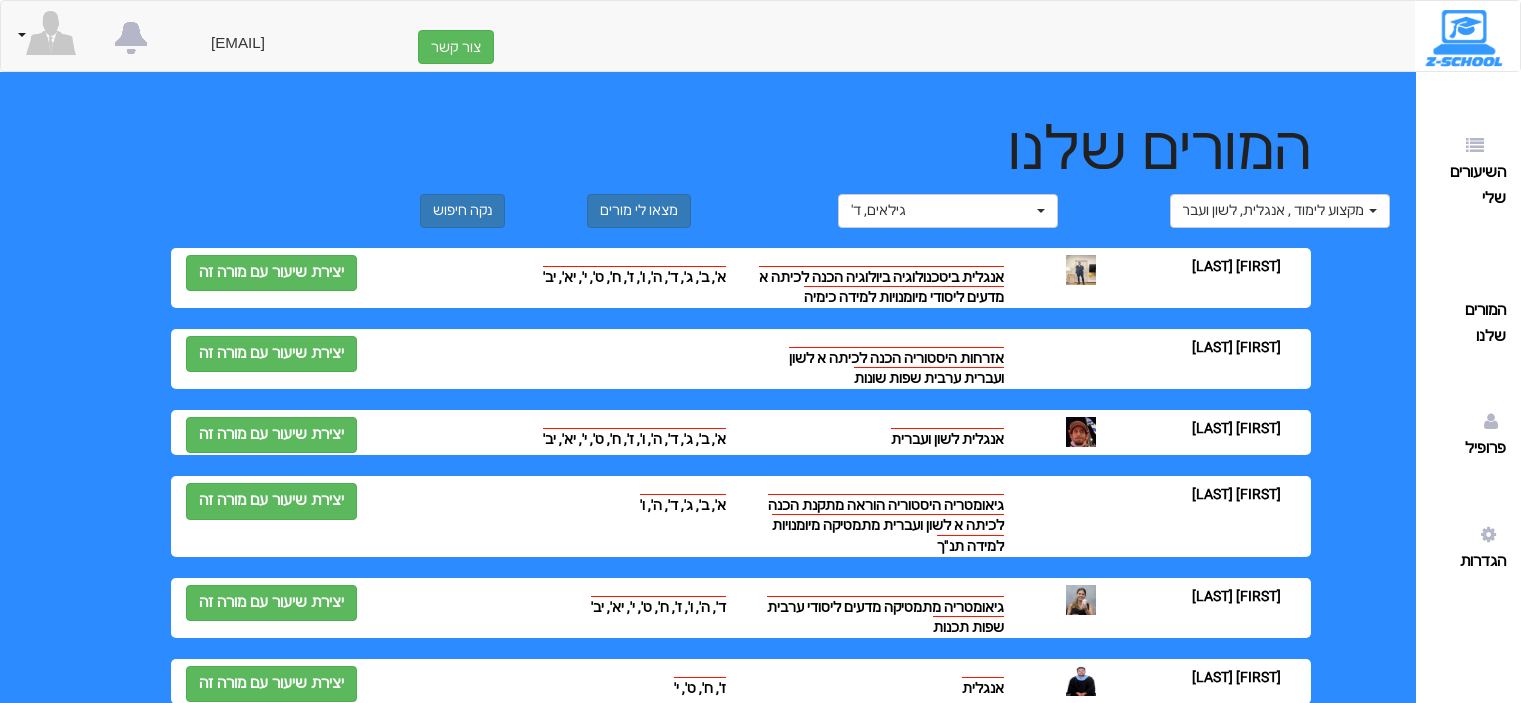 scroll, scrollTop: 0, scrollLeft: 0, axis: both 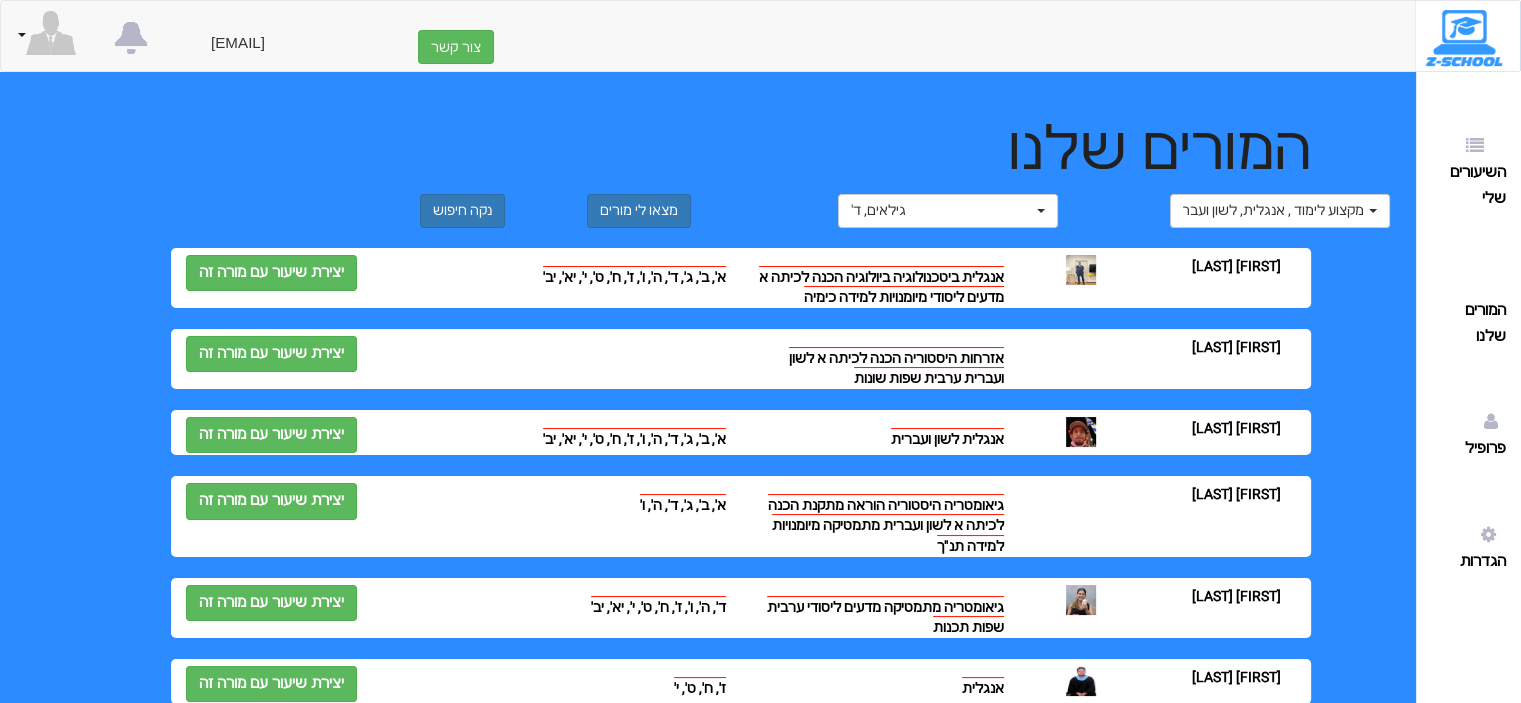 click at bounding box center (51, 33) 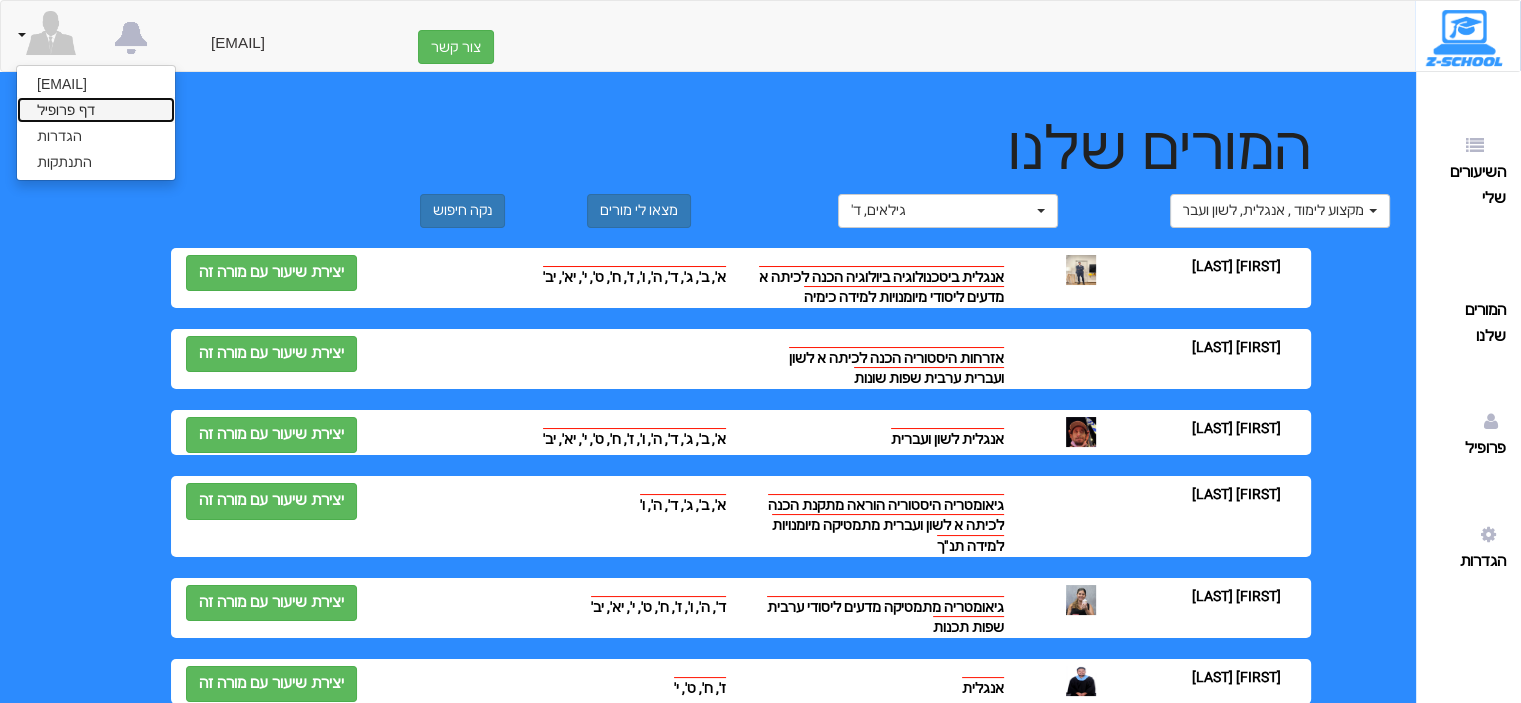 click on "דף פרופיל" at bounding box center (96, 110) 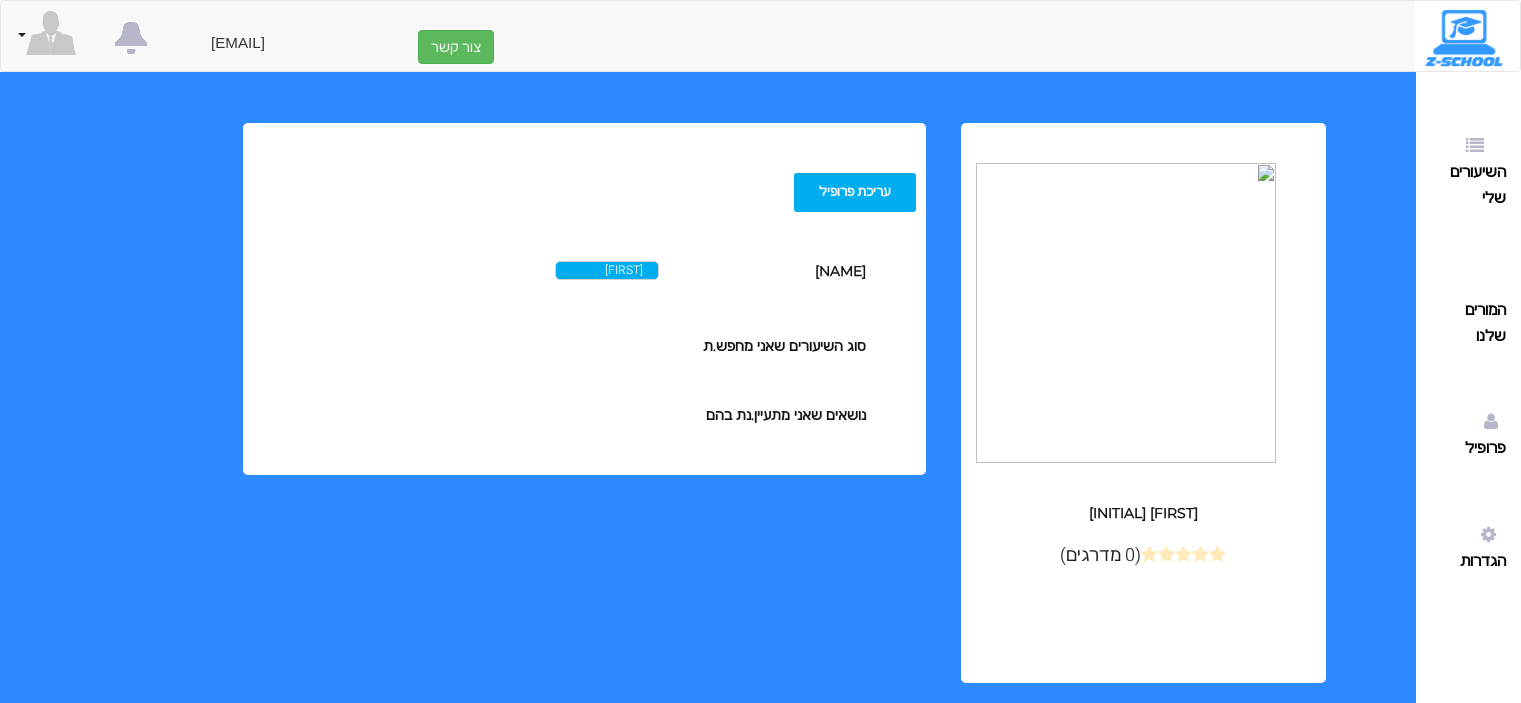 scroll, scrollTop: 0, scrollLeft: 0, axis: both 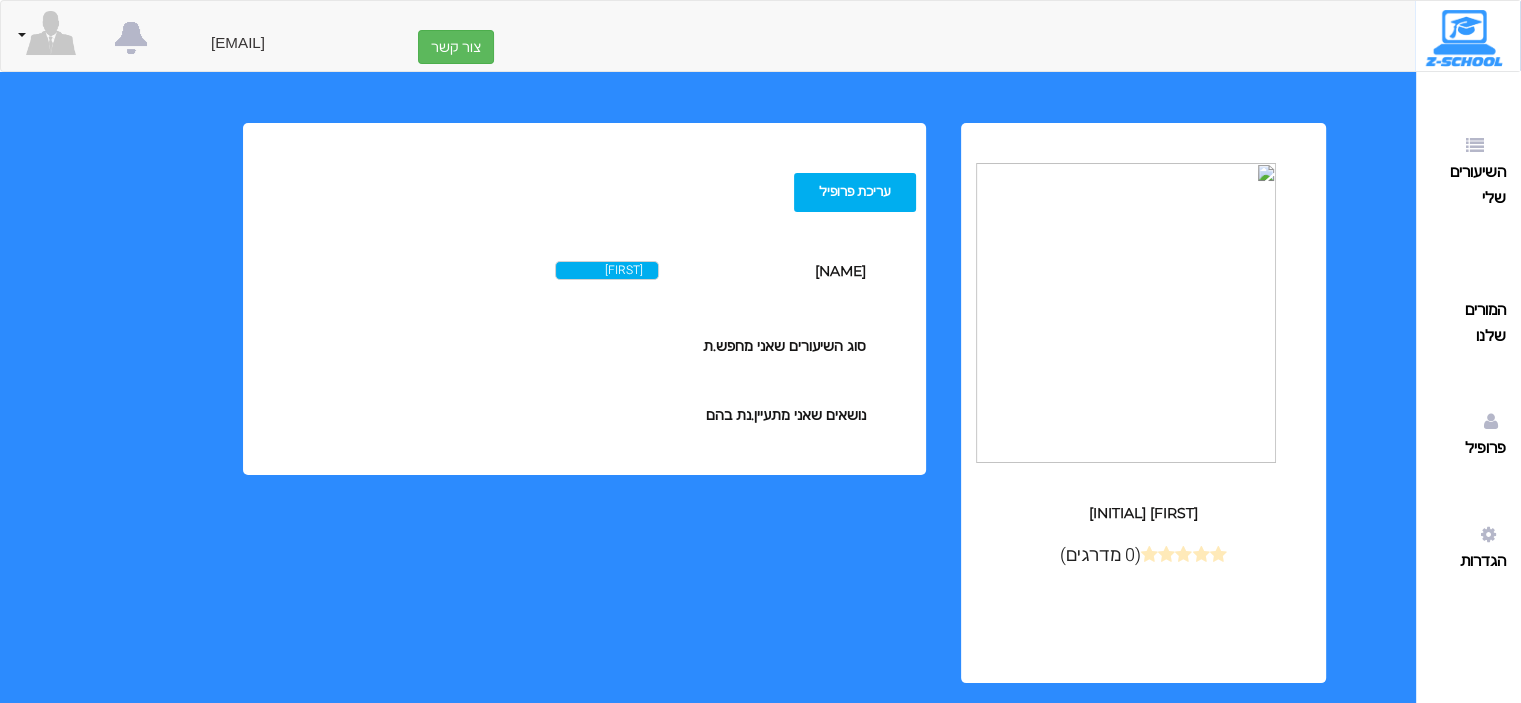 click on "הגדרות" at bounding box center (1483, 548) 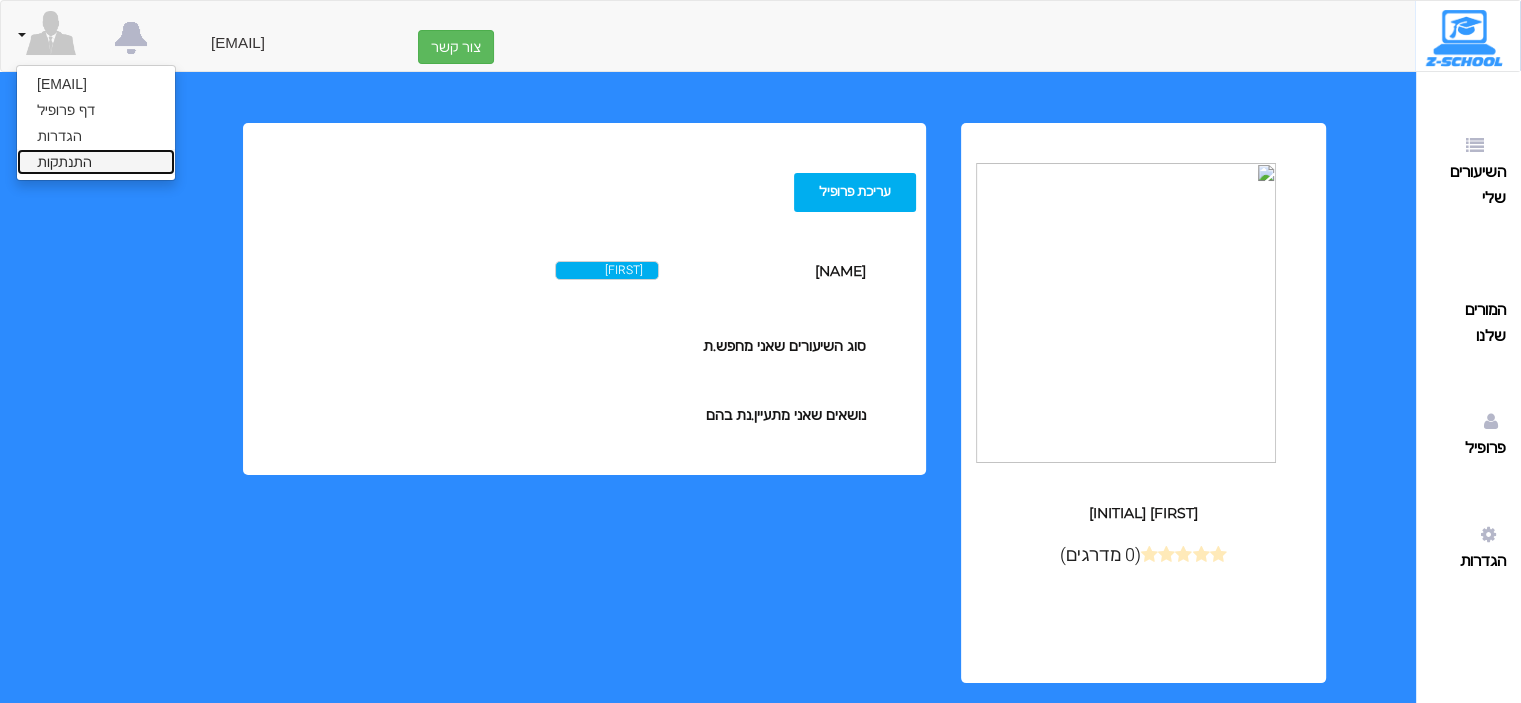 click on "התנתקות" at bounding box center (96, 162) 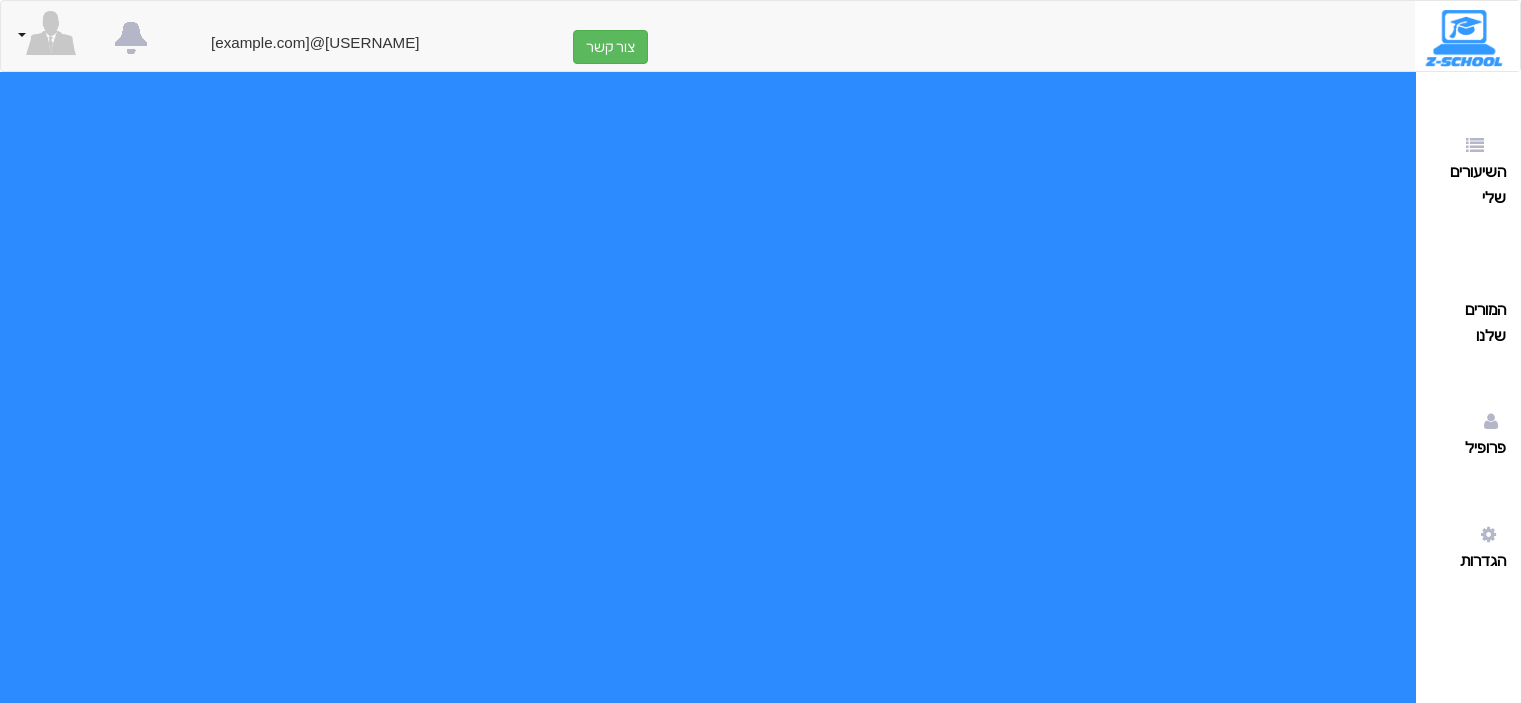scroll, scrollTop: 0, scrollLeft: 0, axis: both 